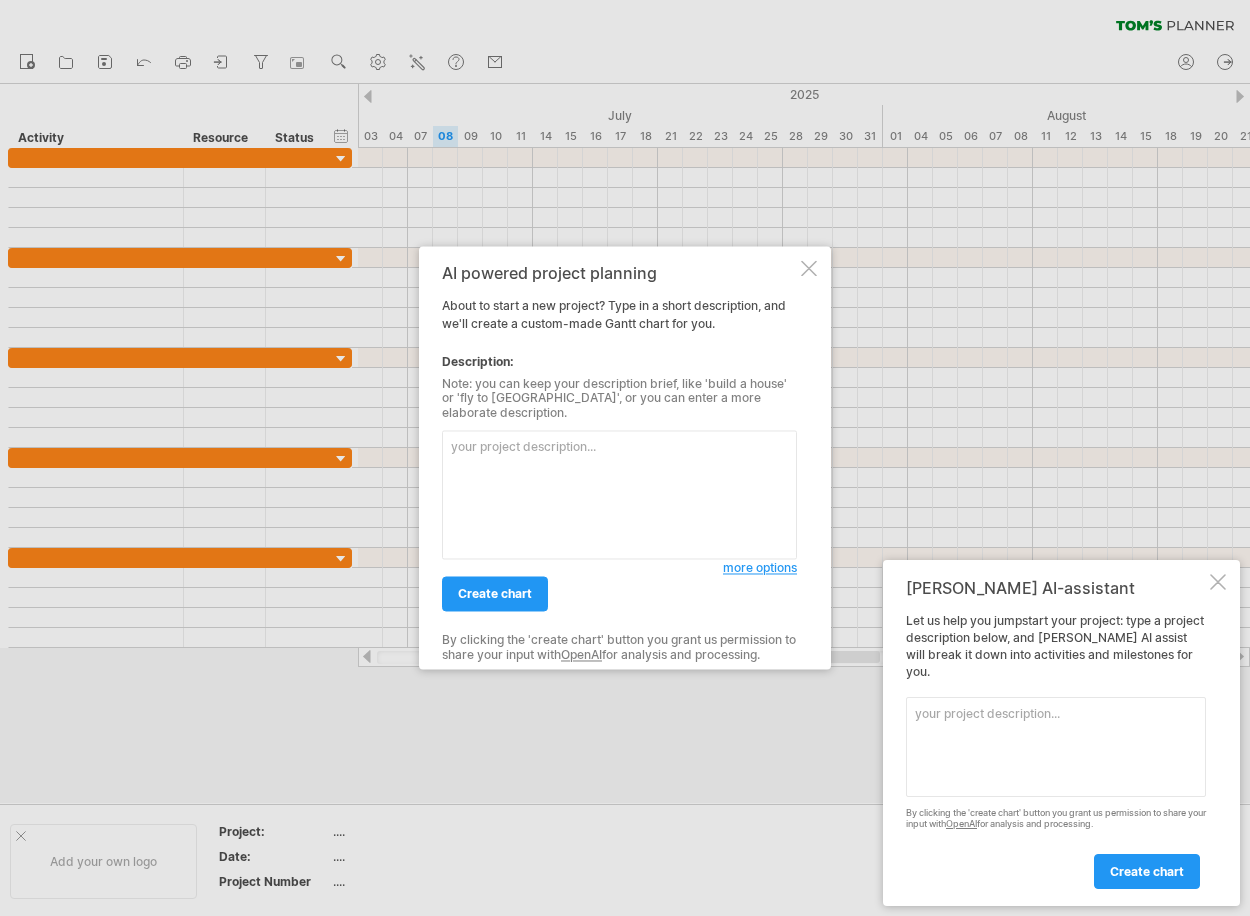 scroll, scrollTop: 0, scrollLeft: 0, axis: both 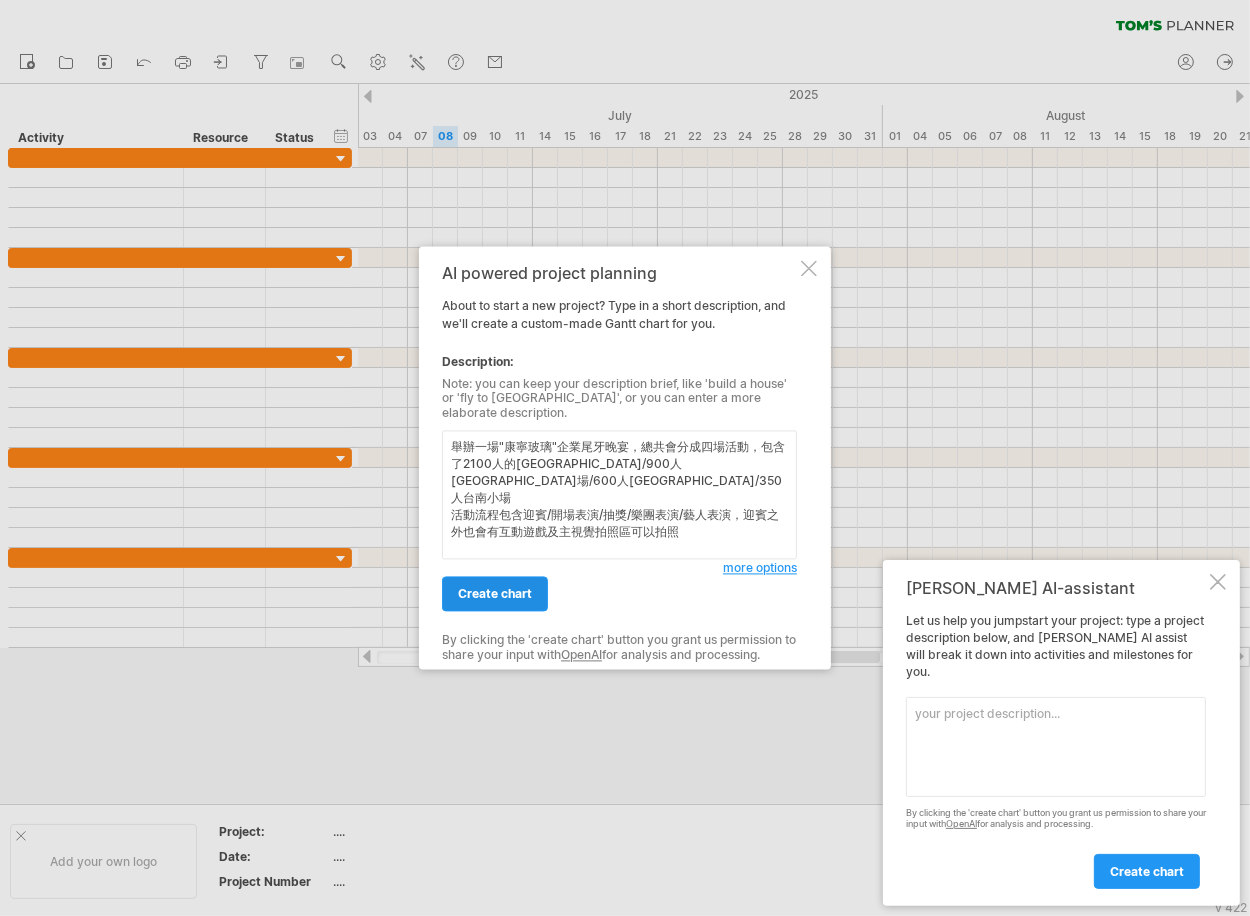 type on "舉辦一場"康寧玻璃"企業尾牙晚宴，總共會分成四場活動，包含了2100人的[GEOGRAPHIC_DATA]/900人[GEOGRAPHIC_DATA]場/600人[GEOGRAPHIC_DATA]/350人台南小場
活動流程包含迎賓/開場表演/抽獎/樂團表演/藝人表演，迎賓之外也會有互動遊戲及主視覺拍照區可以拍照" 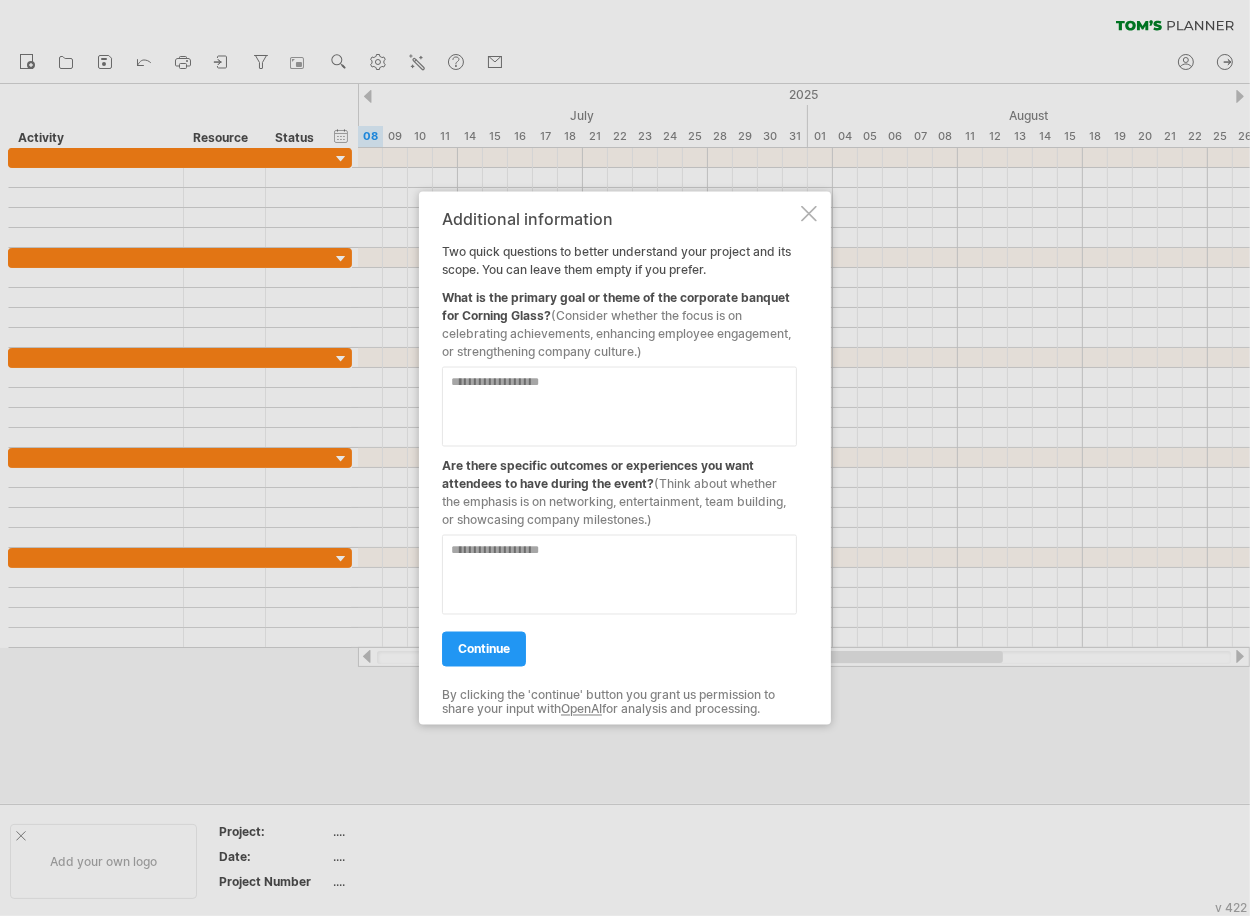 drag, startPoint x: 608, startPoint y: 454, endPoint x: 458, endPoint y: 416, distance: 154.7385 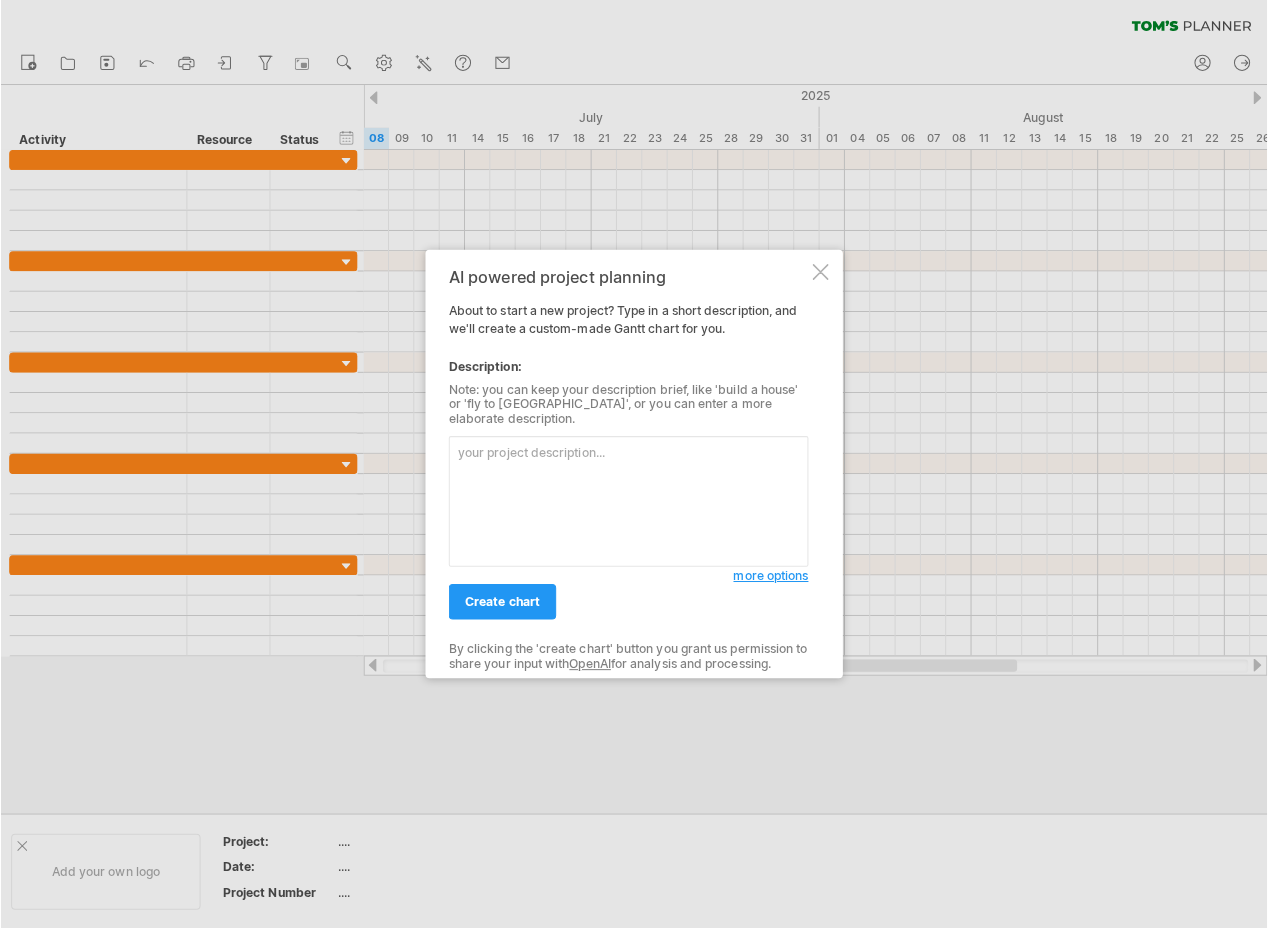 scroll, scrollTop: 0, scrollLeft: 0, axis: both 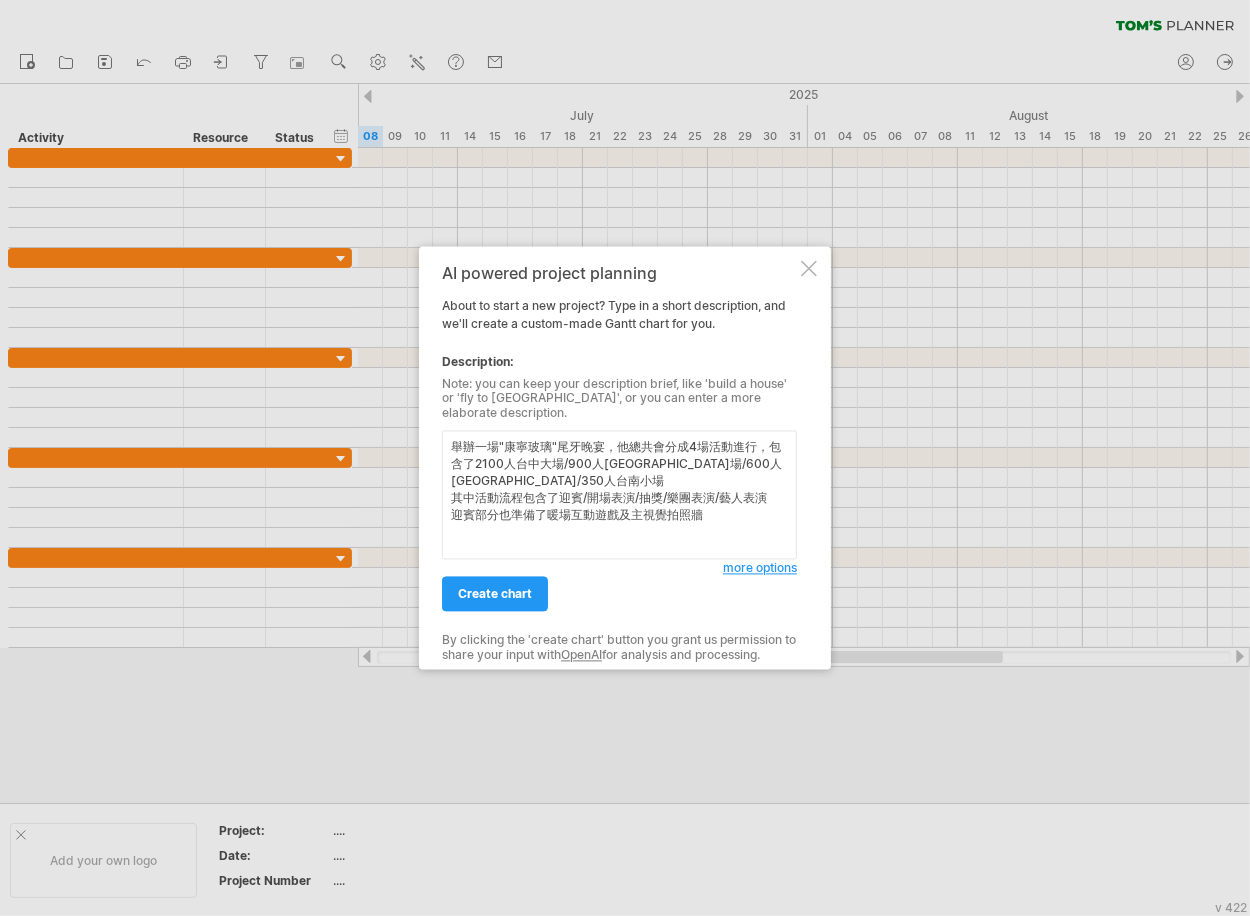 type on "舉辦一場"康寧玻璃"尾牙晚宴，他總共會分成4場活動進行，包含了2100人台中大場/900人臺中小場/600人台南大場/350人台南小場
其中活動流程包含了迎賓/開場表演/抽獎/樂團表演/藝人表演
迎賓部分也準備了暖場互動遊戲及主視覺拍照牆" 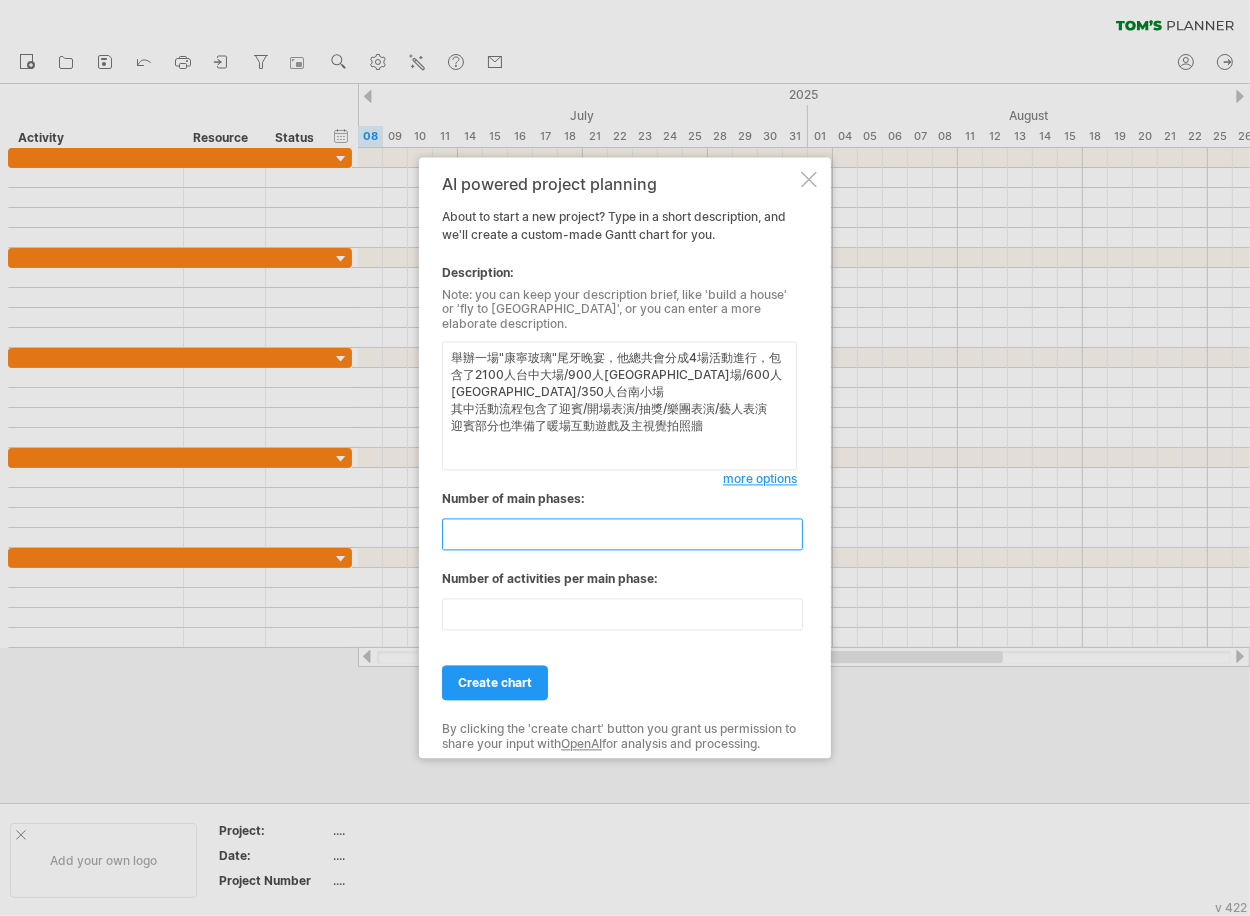 drag, startPoint x: 485, startPoint y: 521, endPoint x: 403, endPoint y: 521, distance: 82 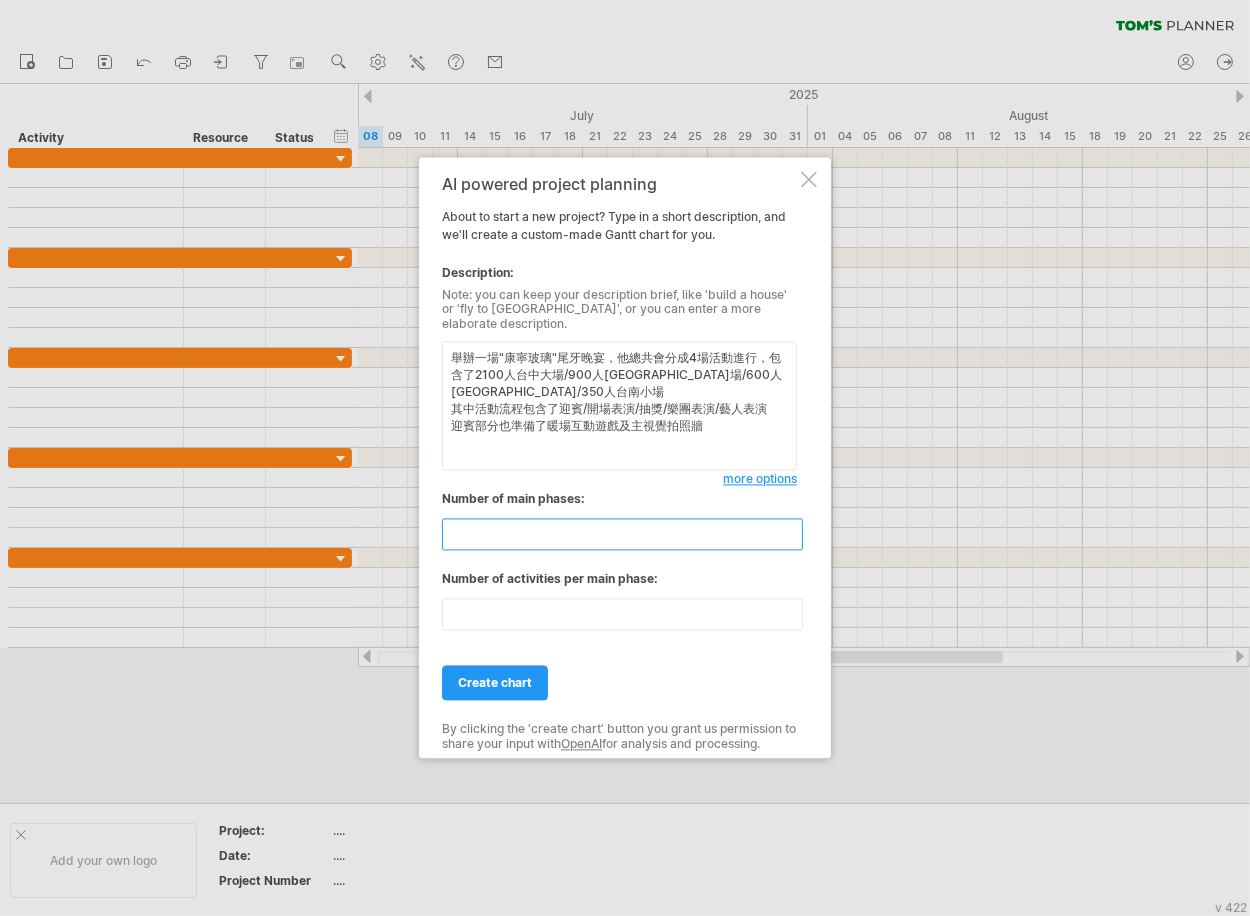 type on "*" 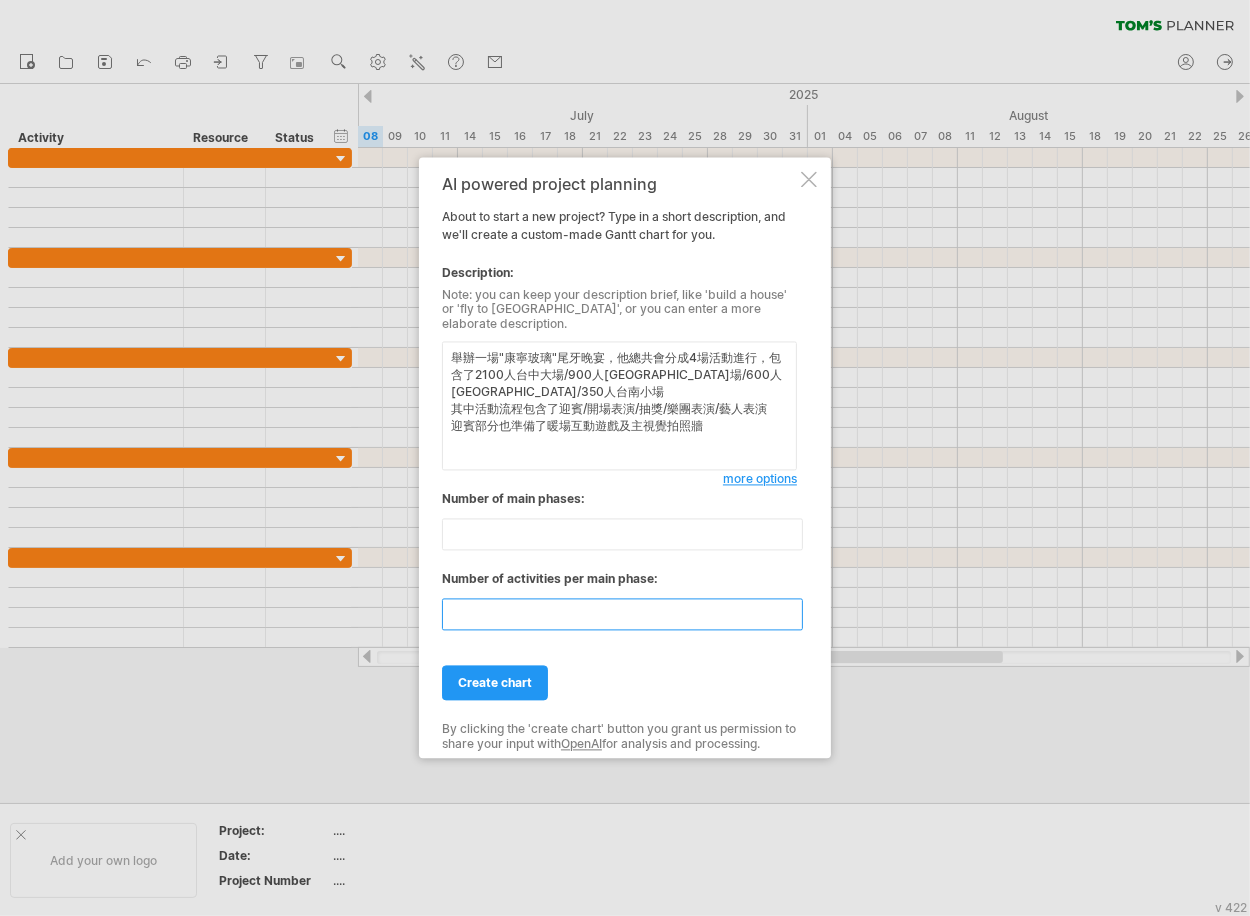 drag, startPoint x: 479, startPoint y: 608, endPoint x: 448, endPoint y: 601, distance: 31.780497 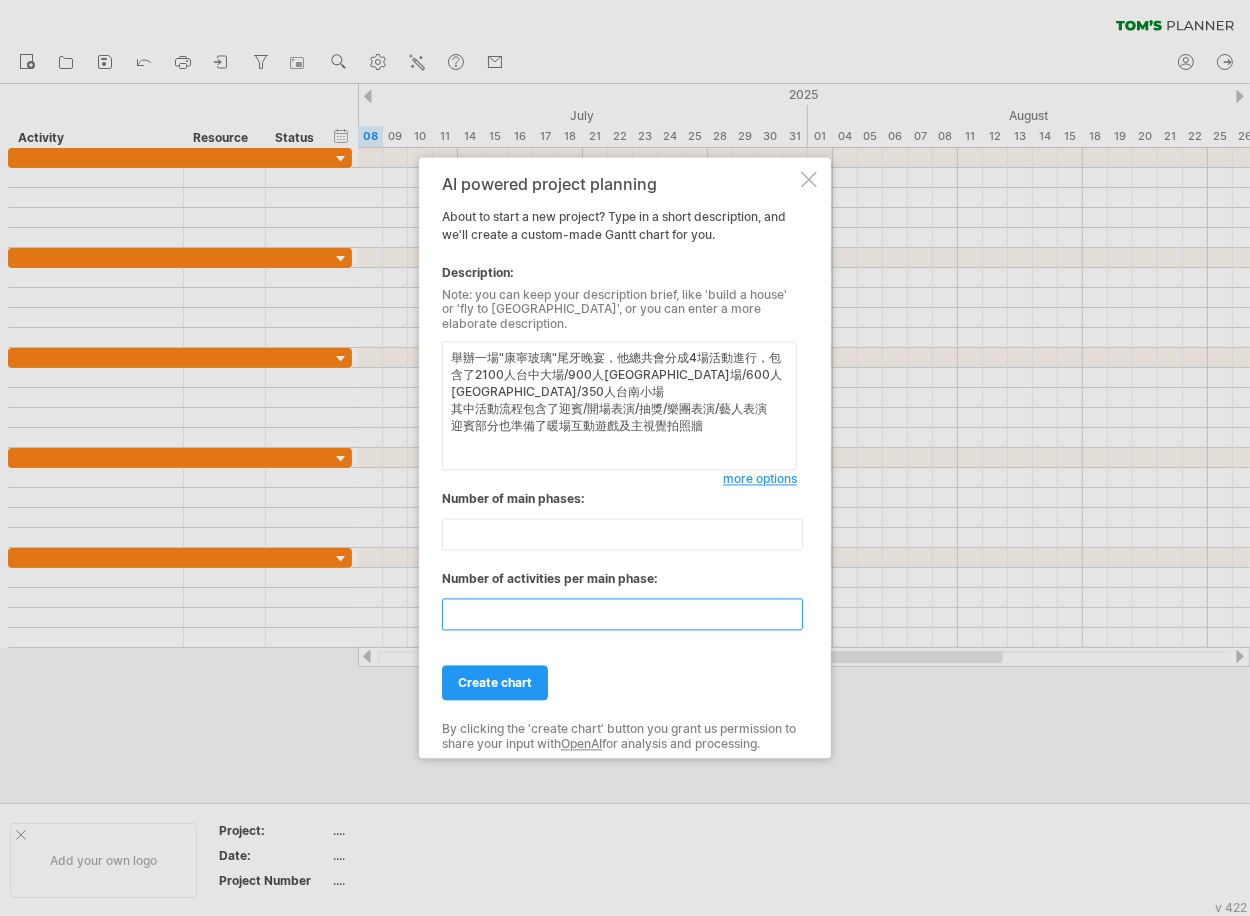 type on "*" 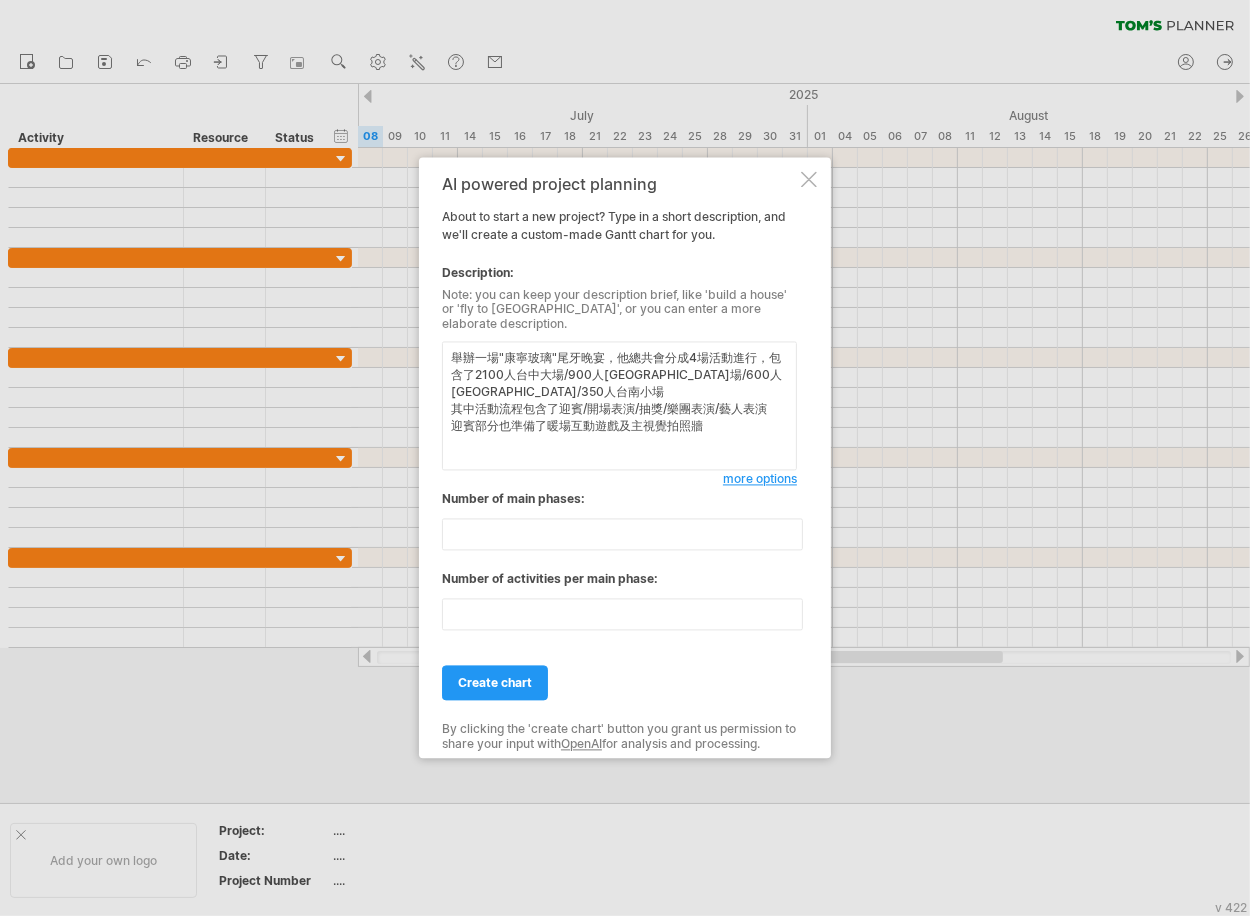 click on "create chart" at bounding box center [495, 683] 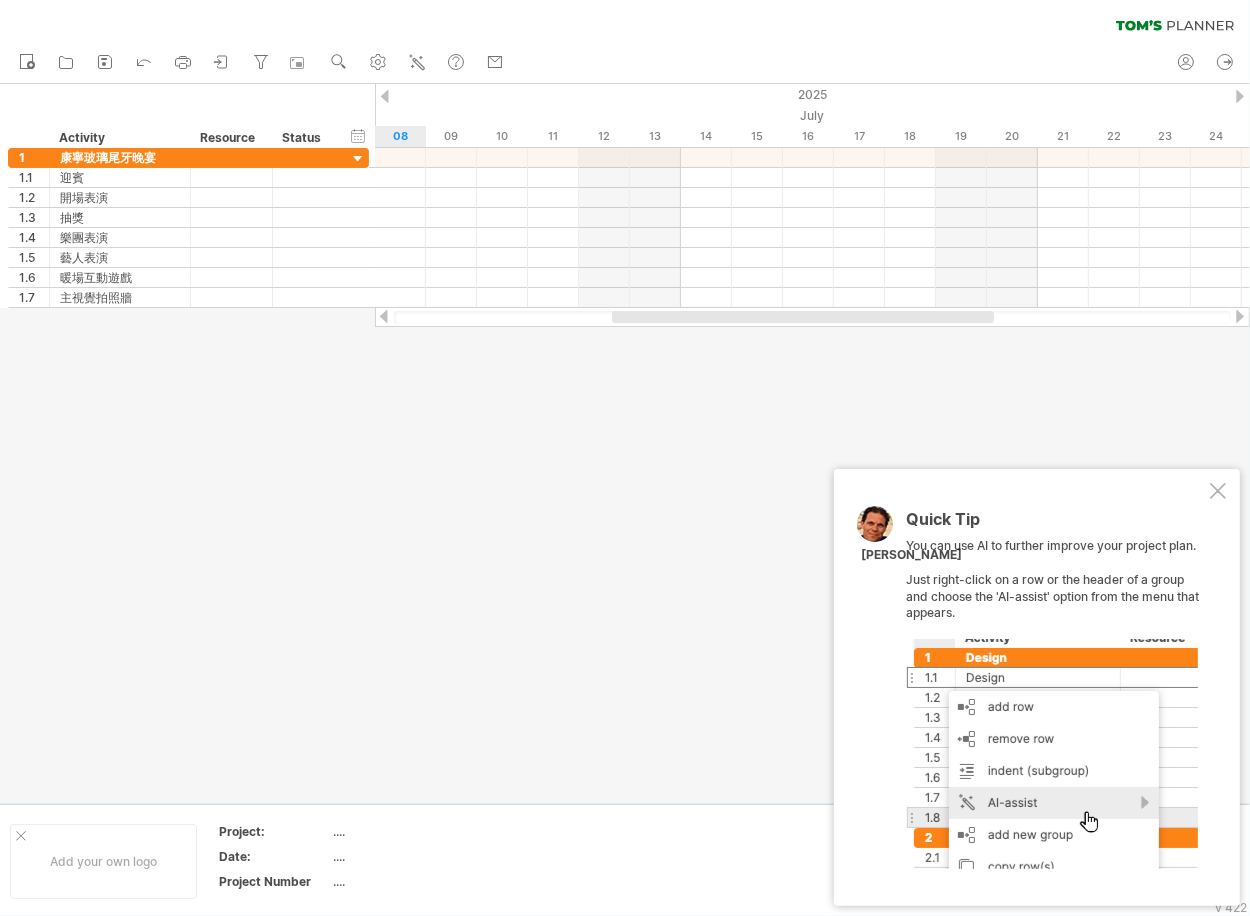 click at bounding box center [1052, 754] 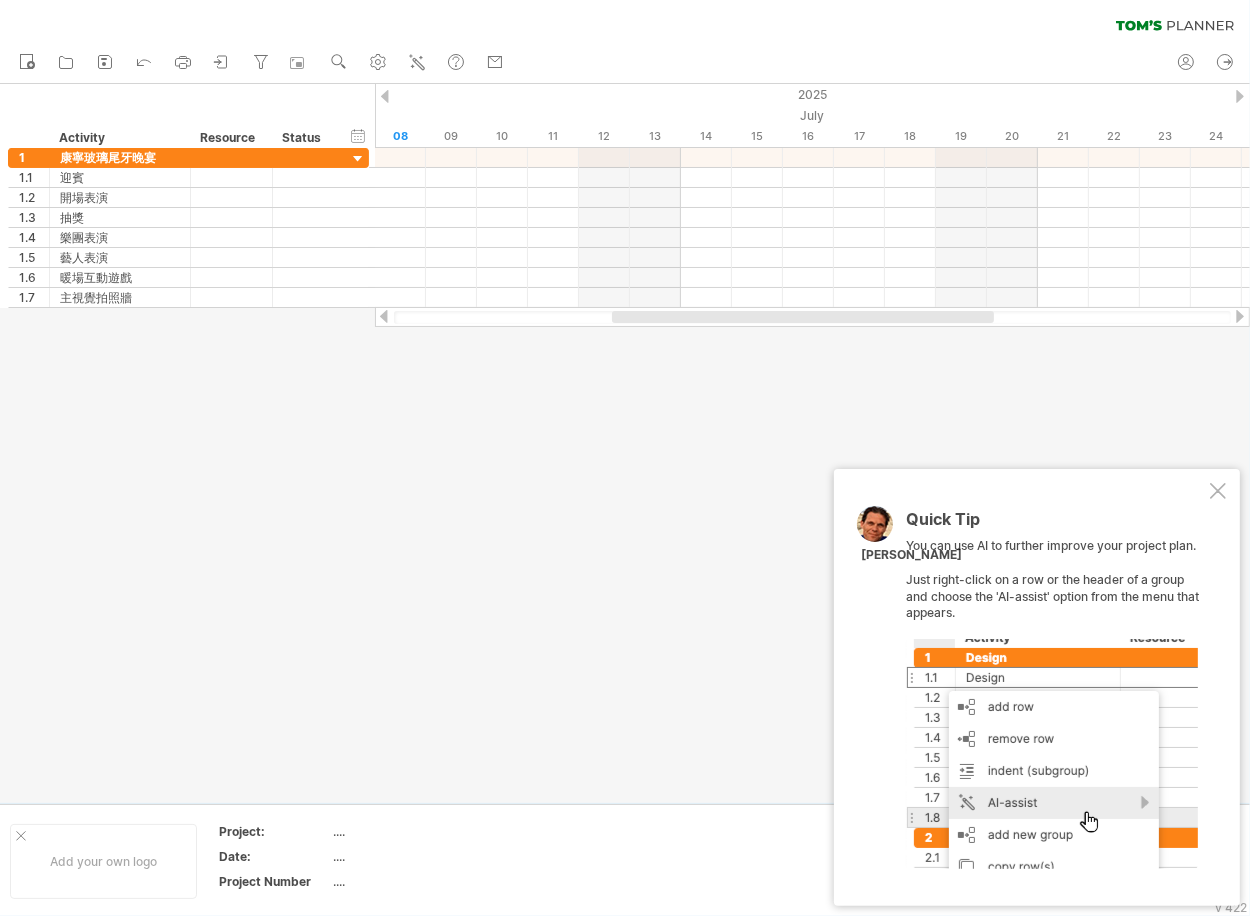 click on "Quick Tip You can use AI to further improve your project plan. Just right-click on a row or the header of a group and choose the 'AI-assist' option from the menu that appears.   Tom" at bounding box center (1037, 687) 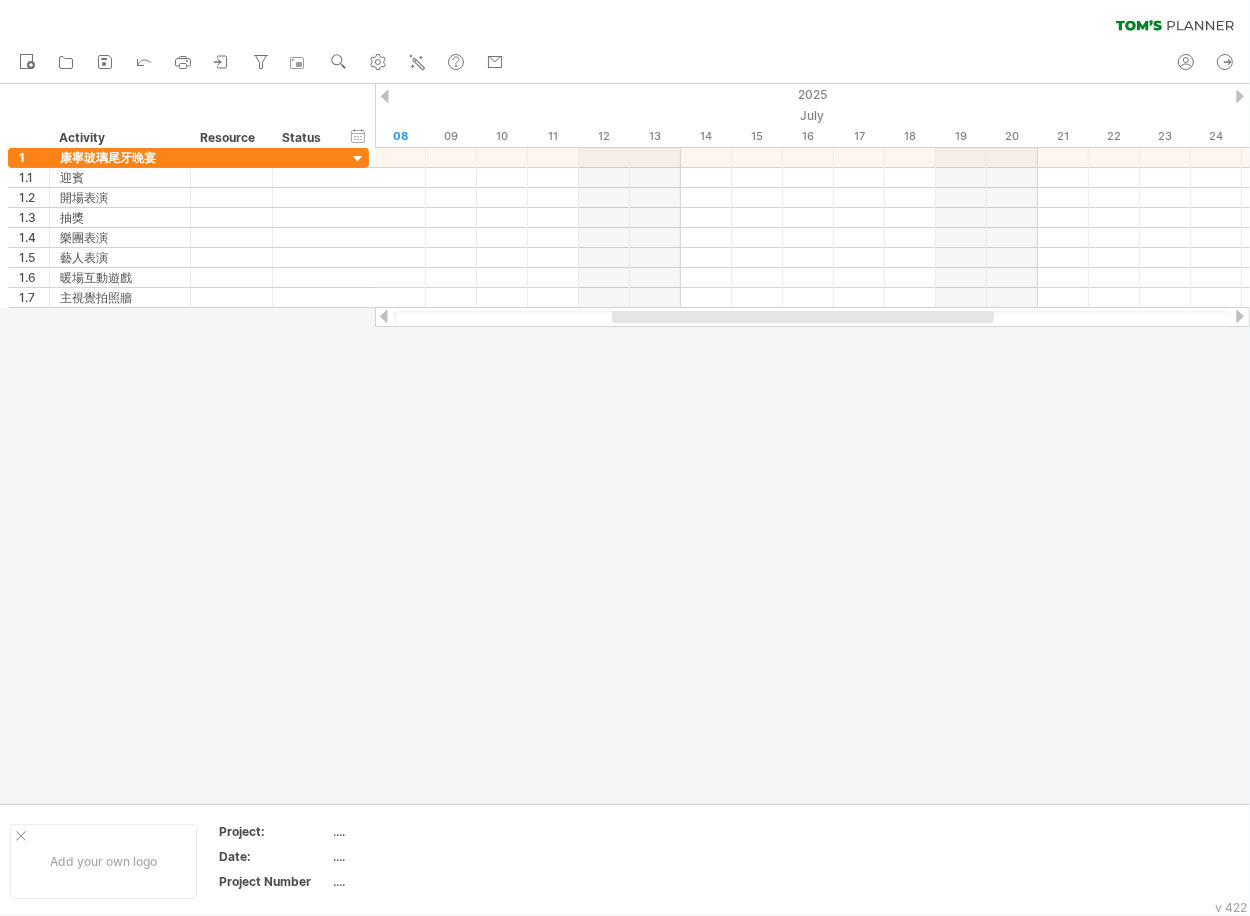 drag, startPoint x: 541, startPoint y: 321, endPoint x: 550, endPoint y: 392, distance: 71.568146 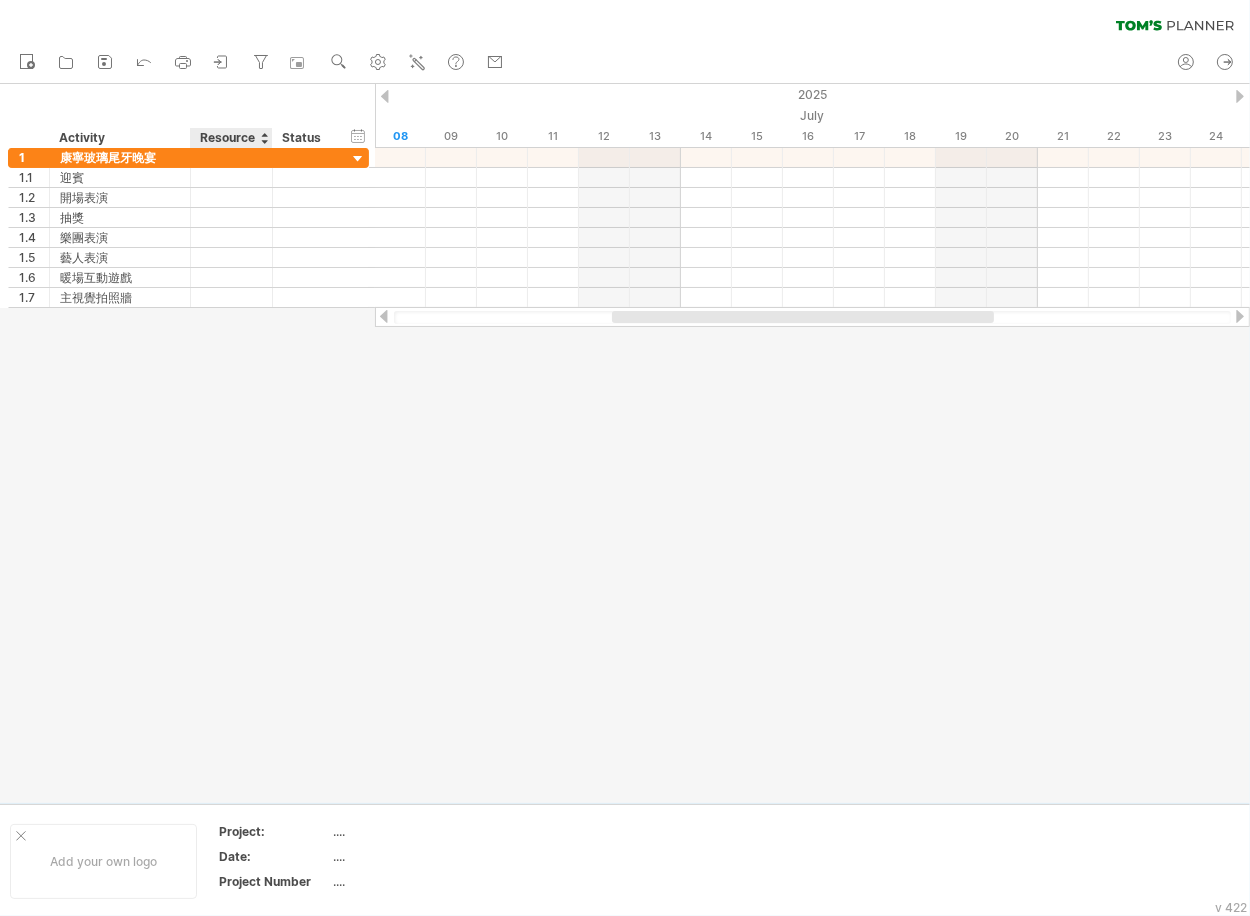 drag, startPoint x: 258, startPoint y: 306, endPoint x: 262, endPoint y: 341, distance: 35.22783 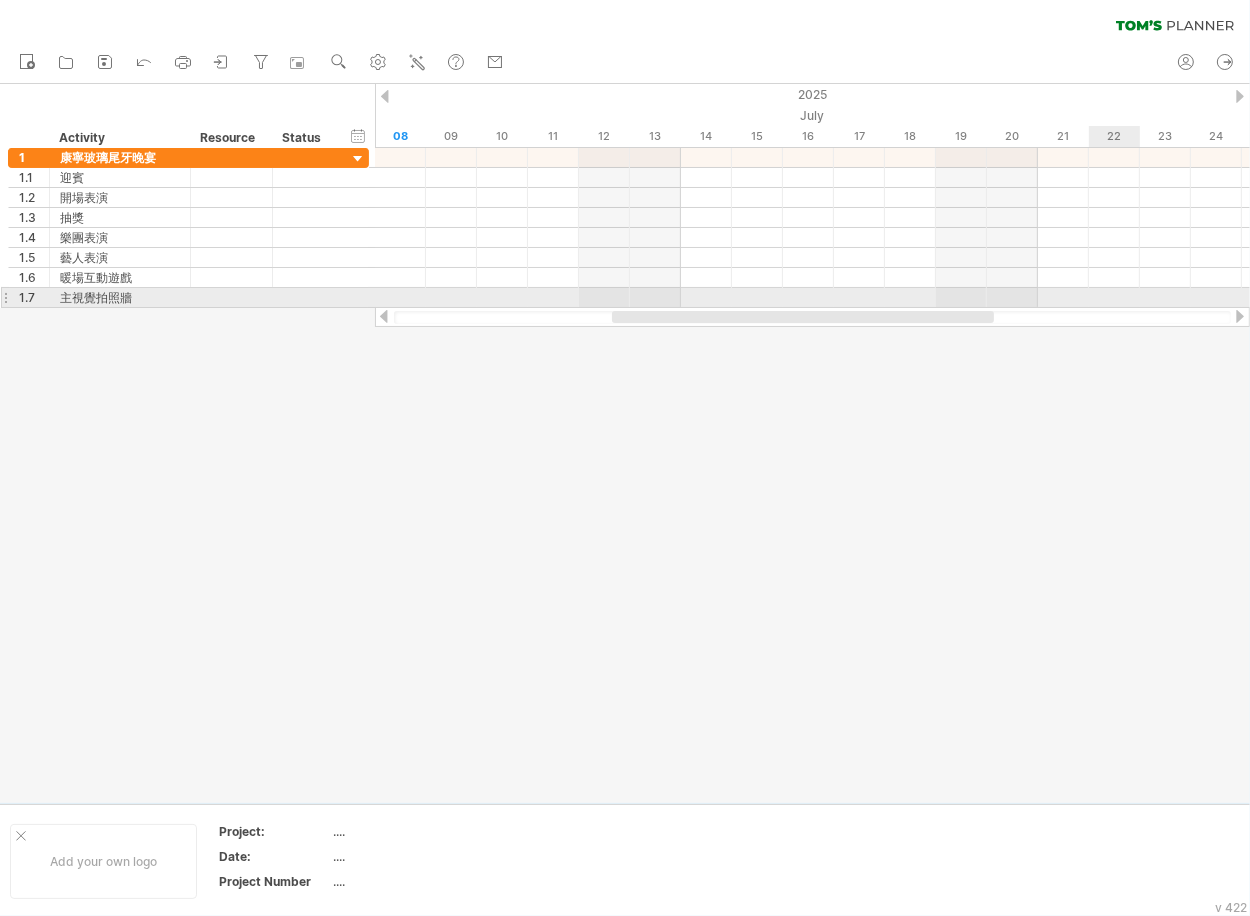 click at bounding box center [812, 298] 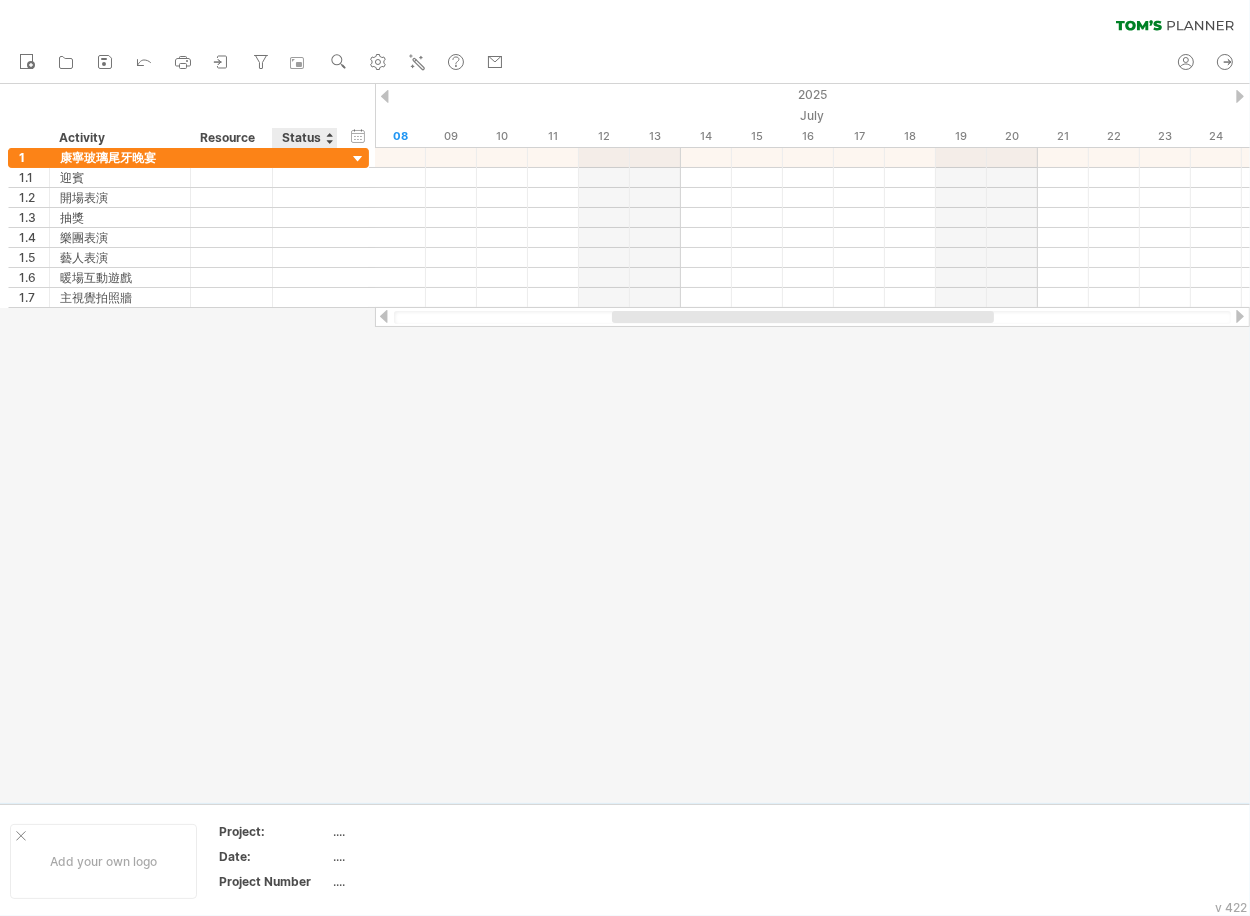 click on "Status" at bounding box center (304, 138) 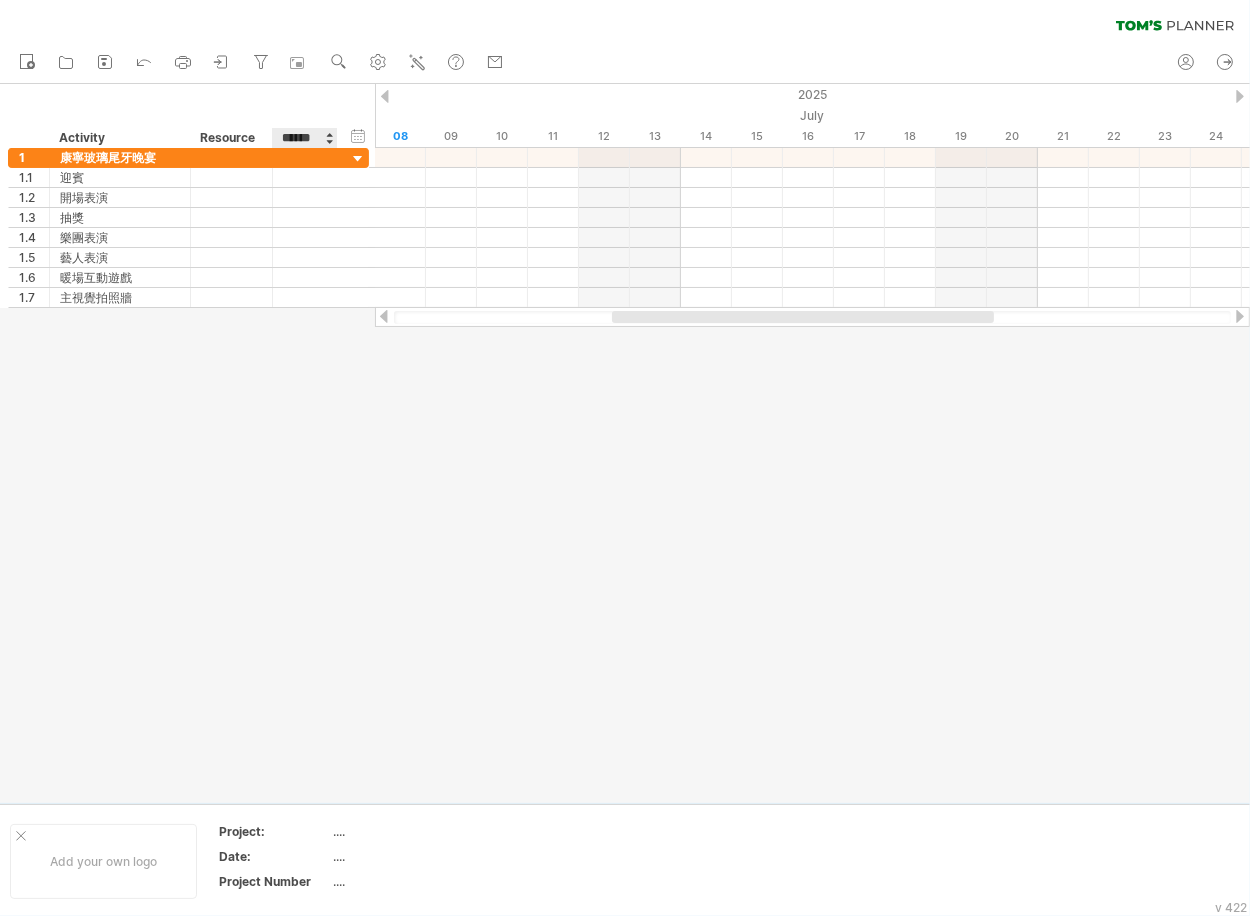 click at bounding box center [329, 138] 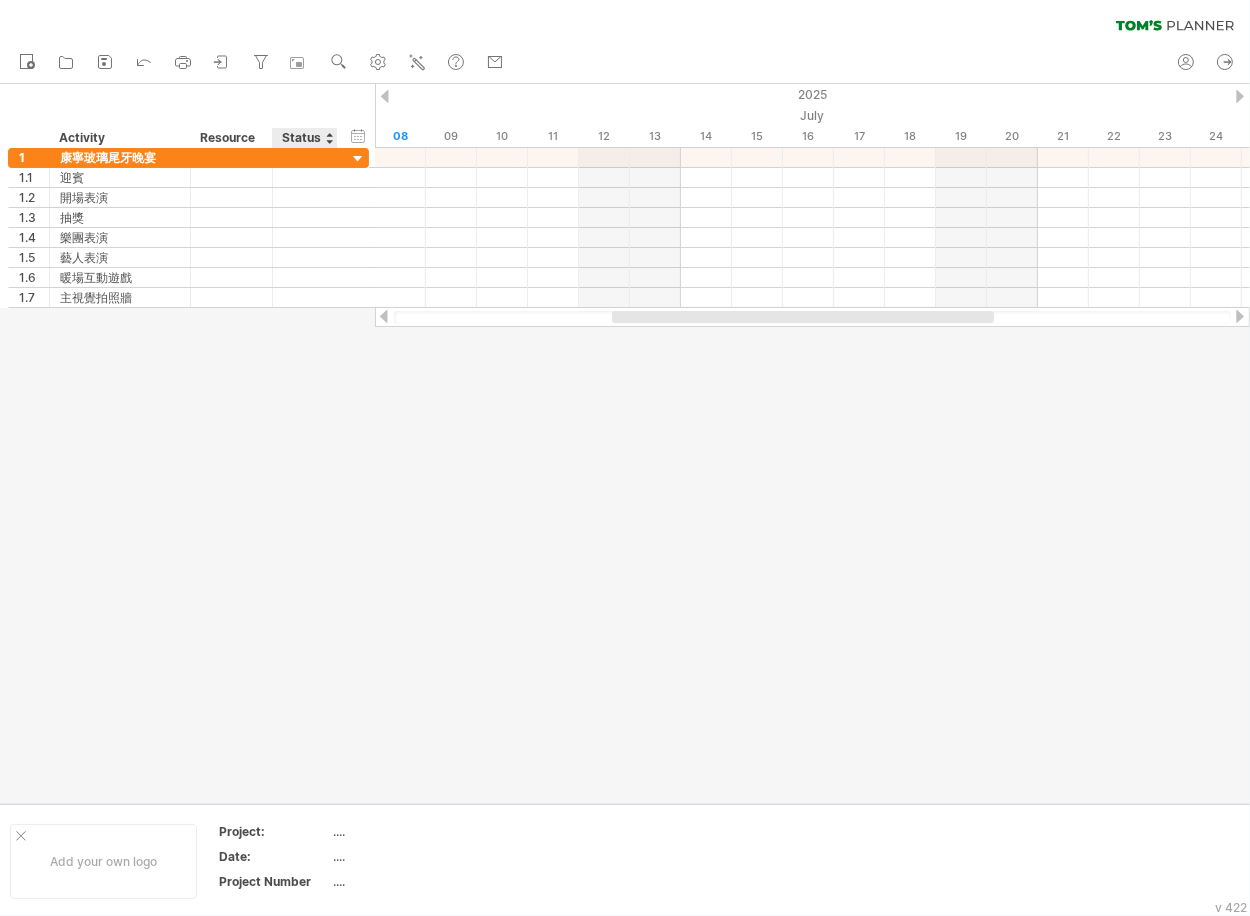 click on "Resource" at bounding box center (230, 138) 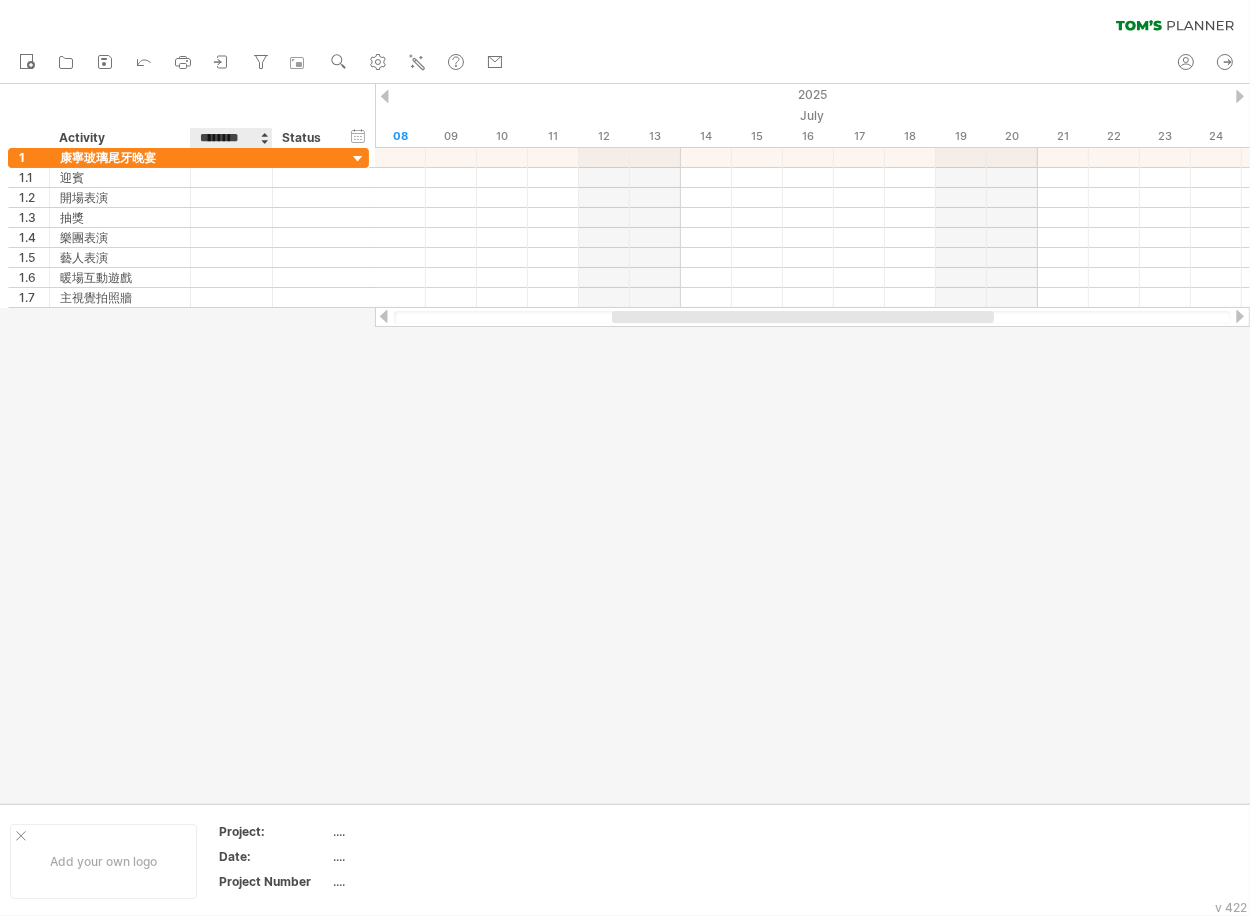 click at bounding box center (625, 443) 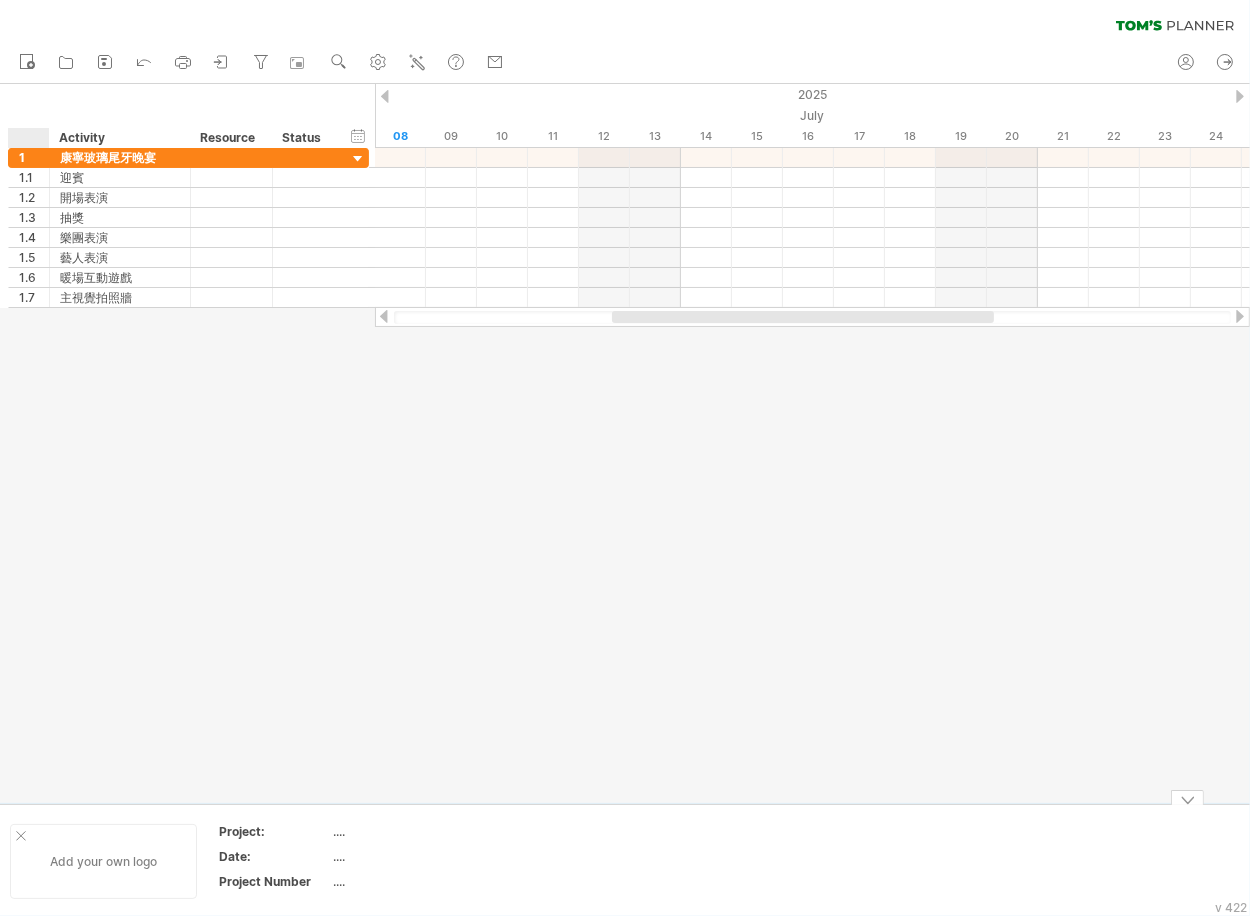 click at bounding box center (21, 836) 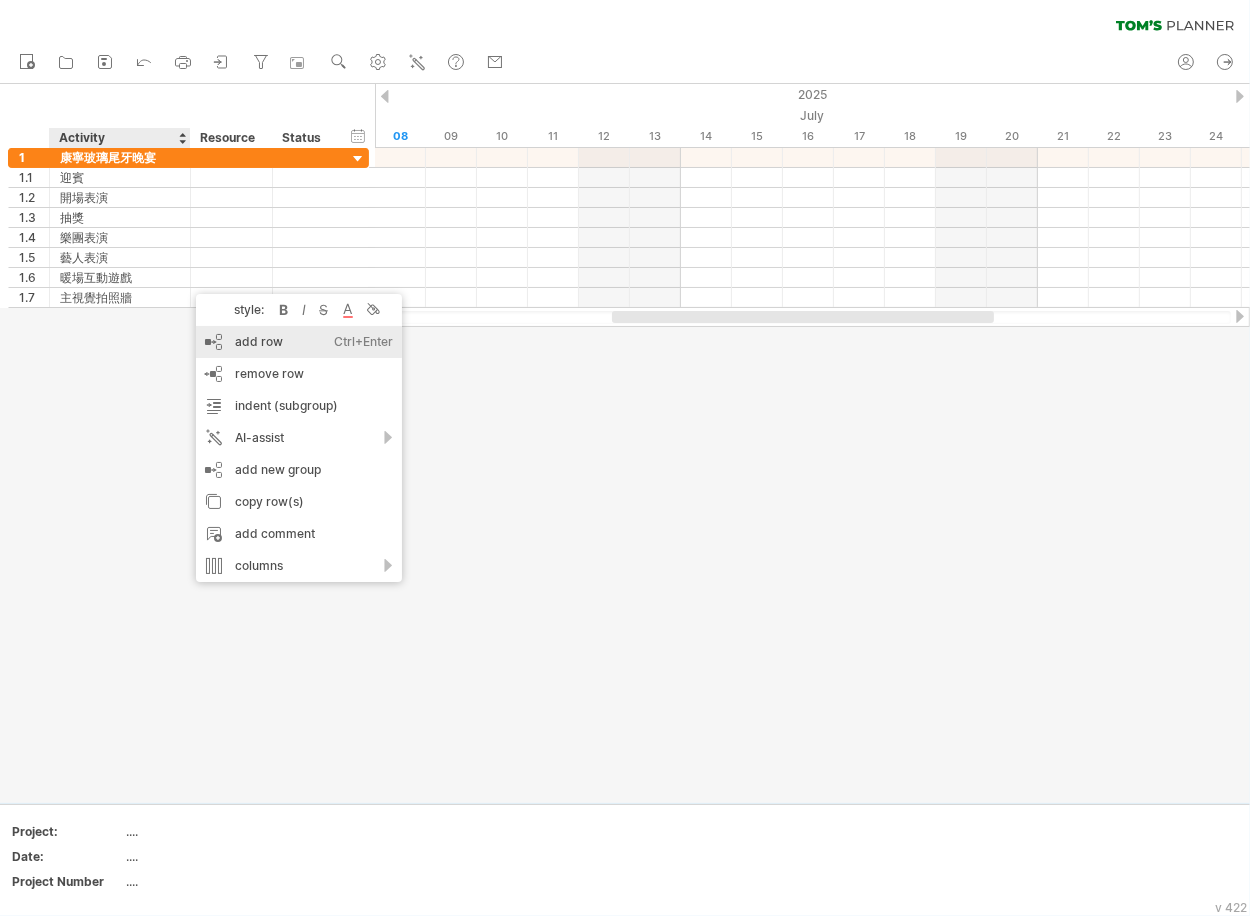 click on "add row Ctrl+Enter Cmd+Enter" at bounding box center [299, 342] 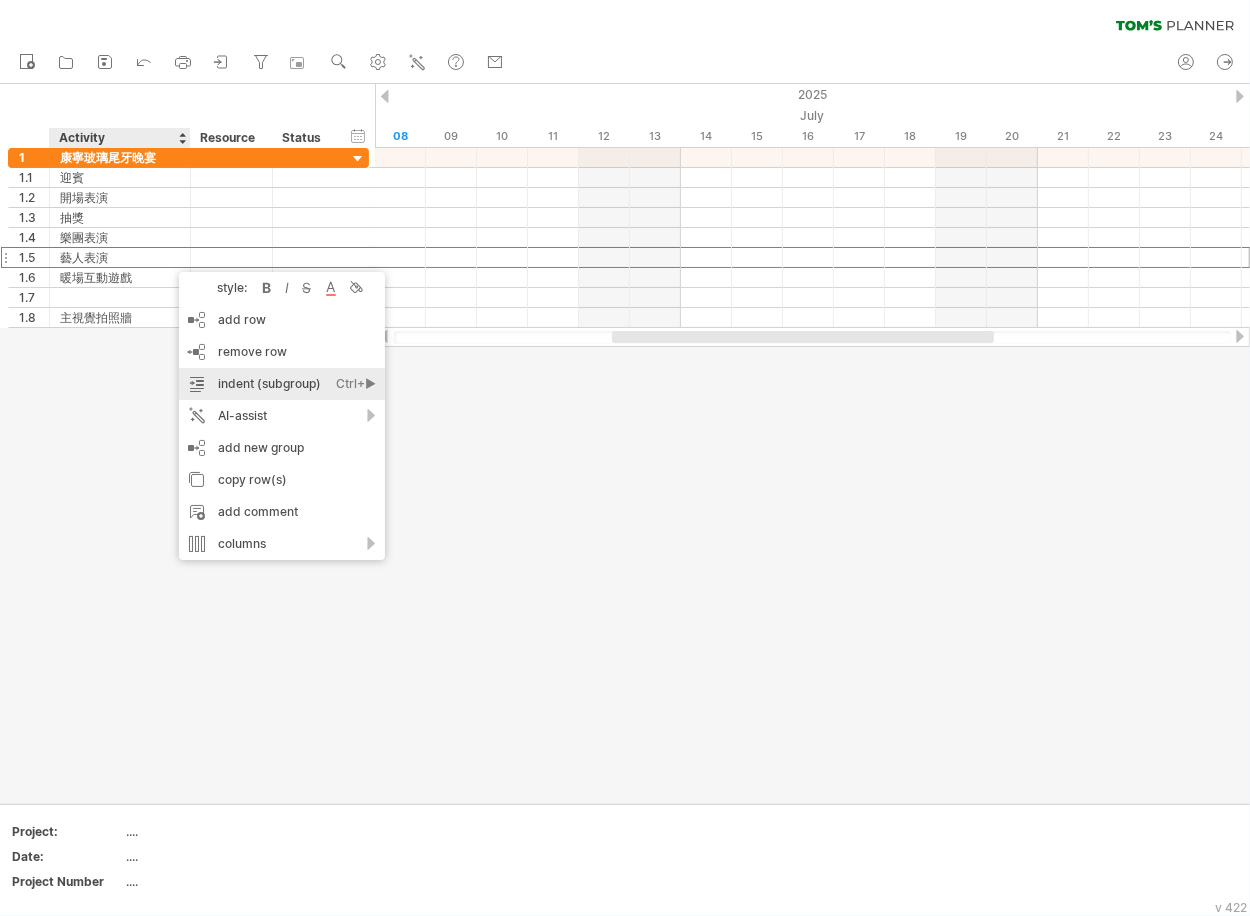 click on "indent (subgroup) Ctrl+► Cmd+►" at bounding box center [282, 384] 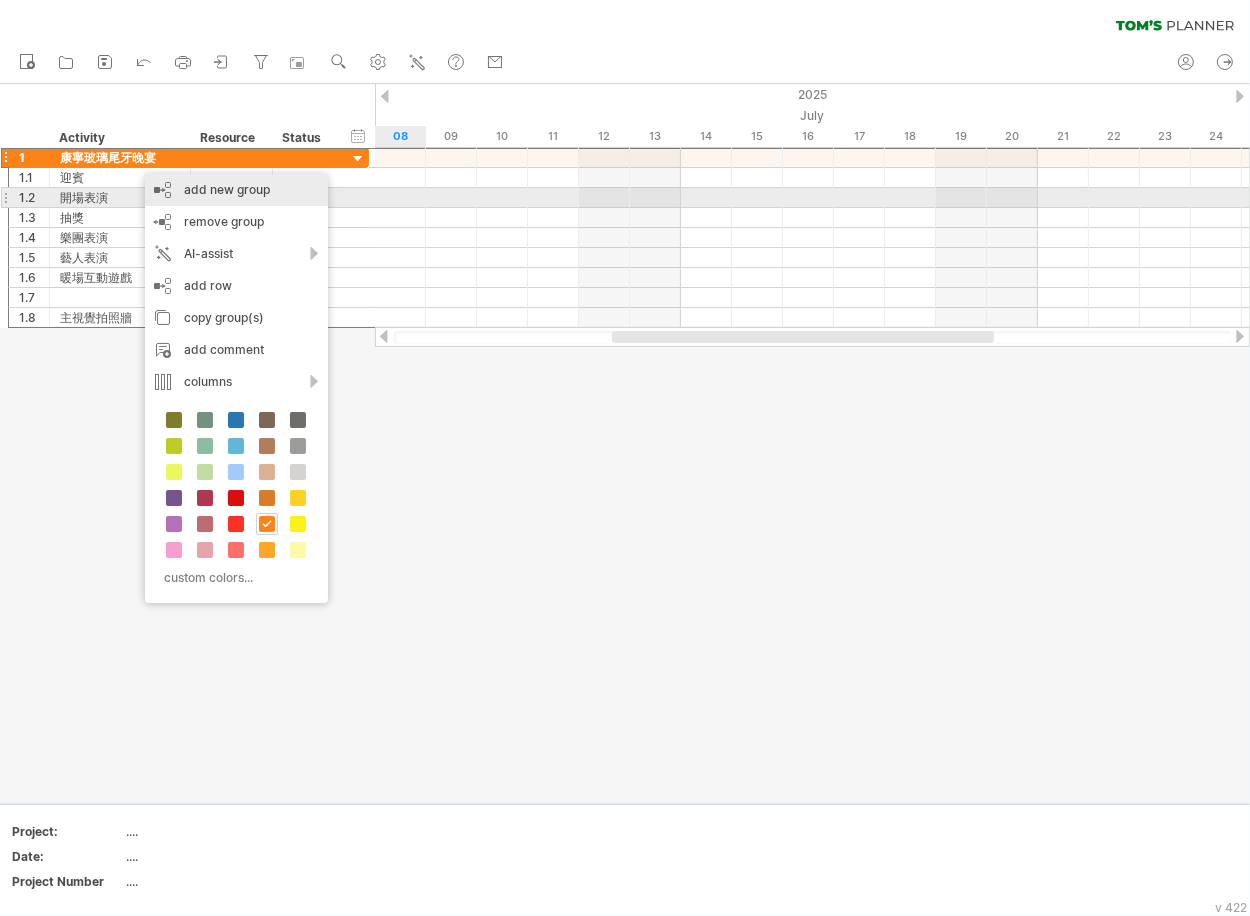 click on "add new group" at bounding box center (236, 190) 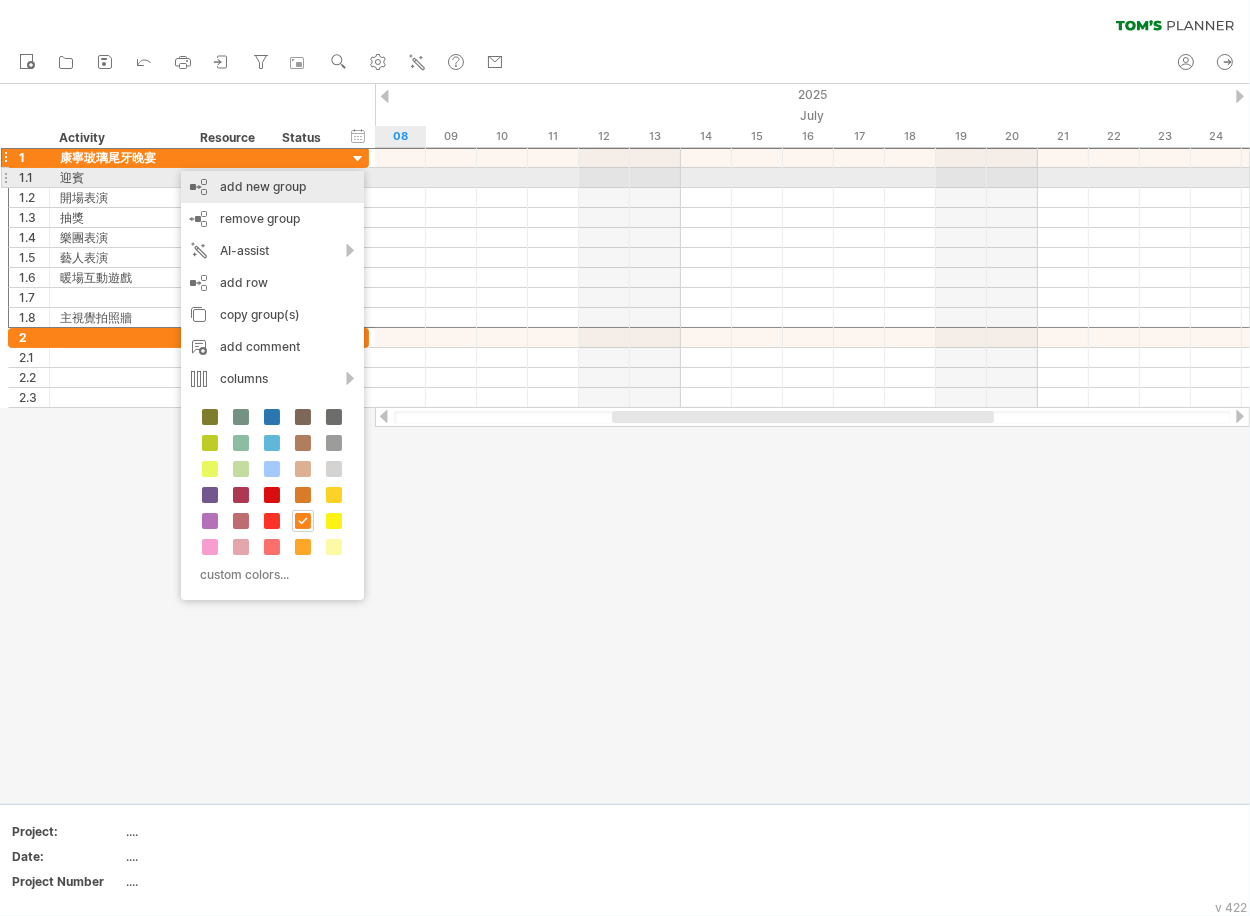click on "add new group" at bounding box center (272, 187) 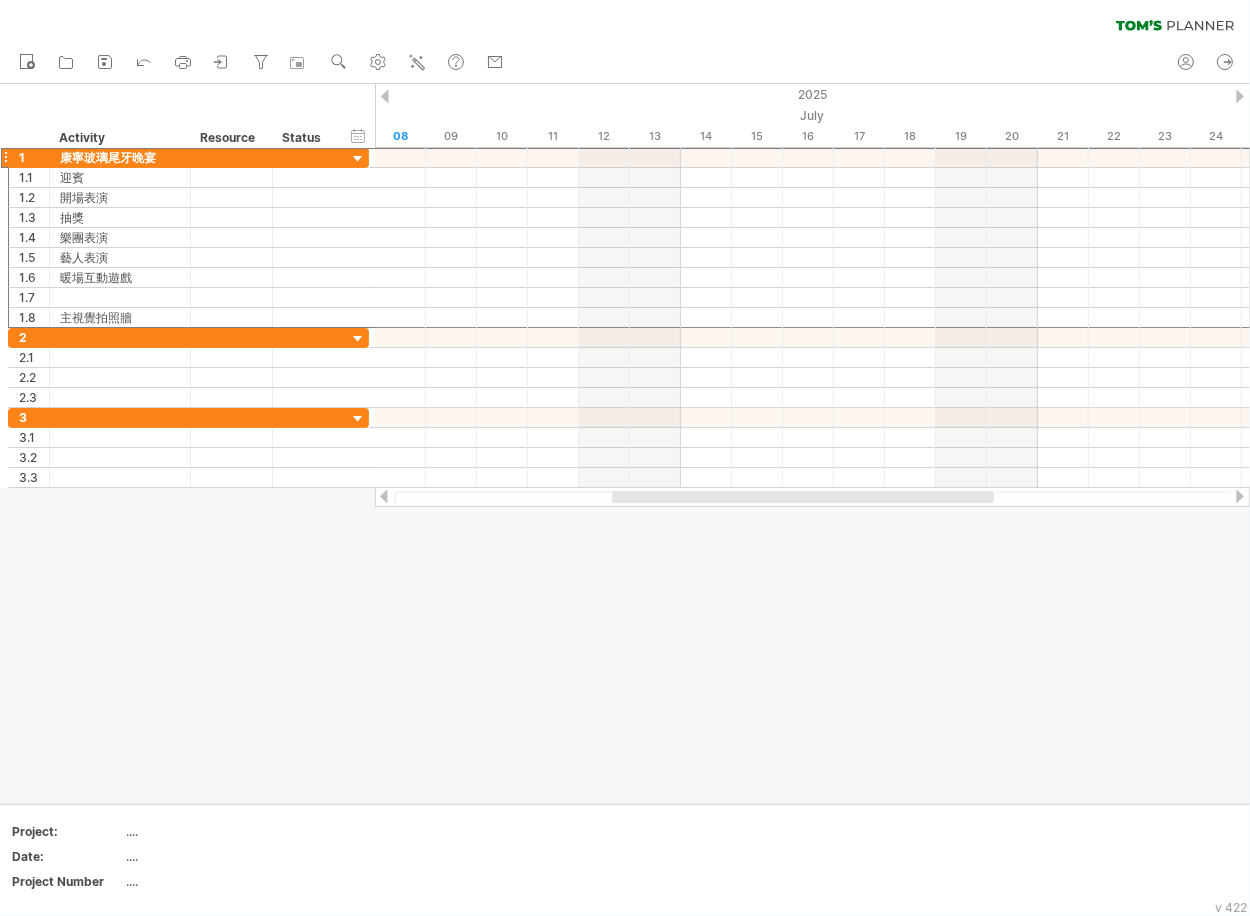 click at bounding box center [625, 443] 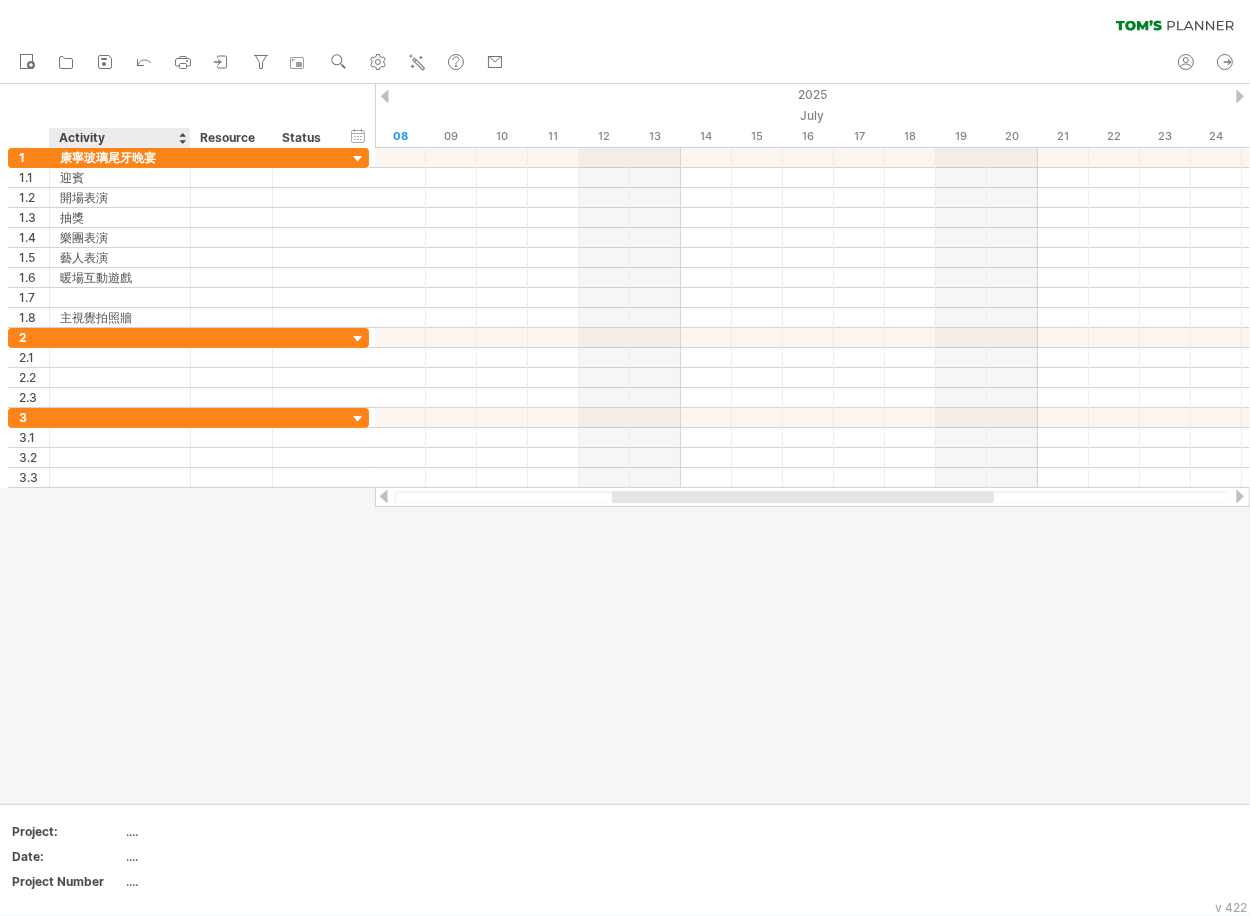 click on "Activity" at bounding box center [119, 138] 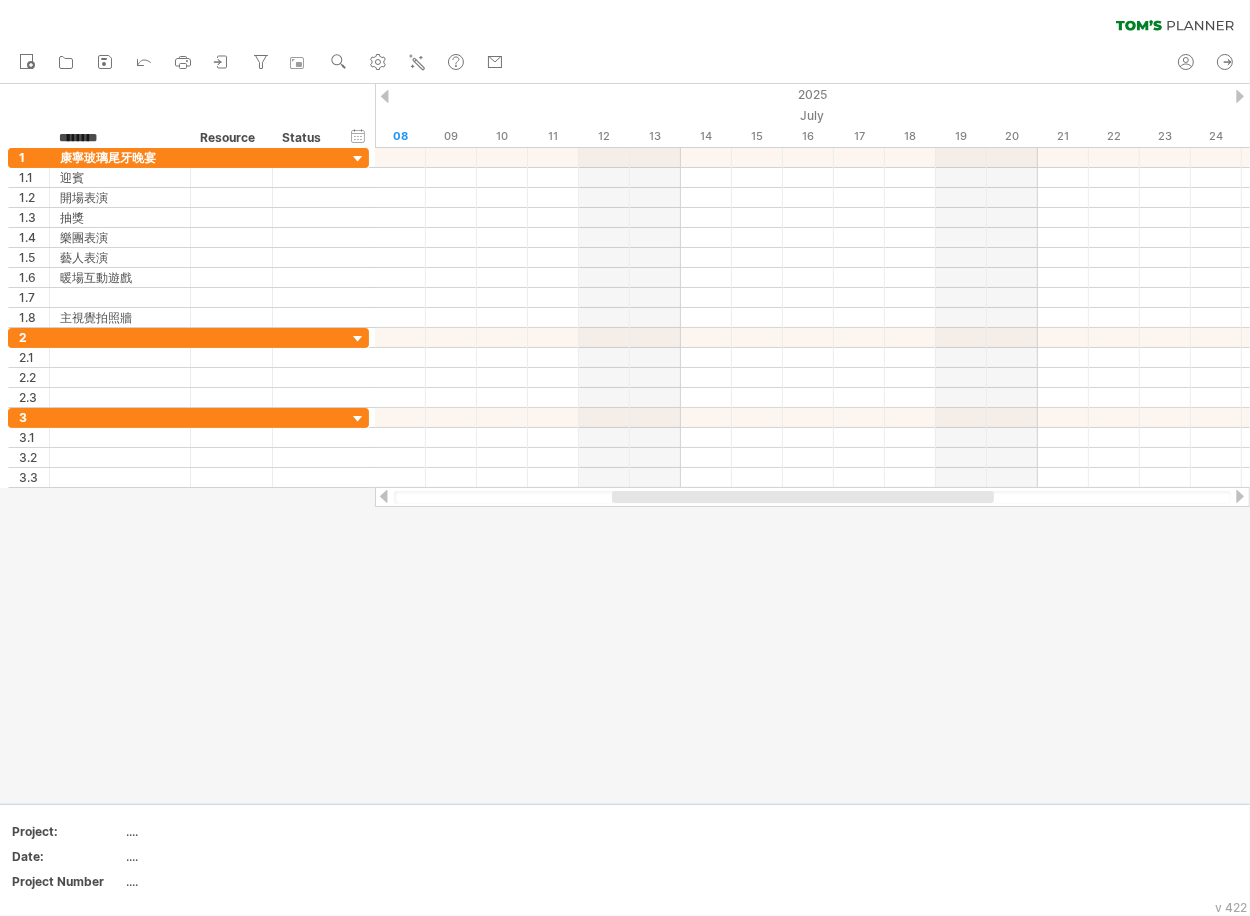 drag, startPoint x: 111, startPoint y: 138, endPoint x: -1, endPoint y: 135, distance: 112.04017 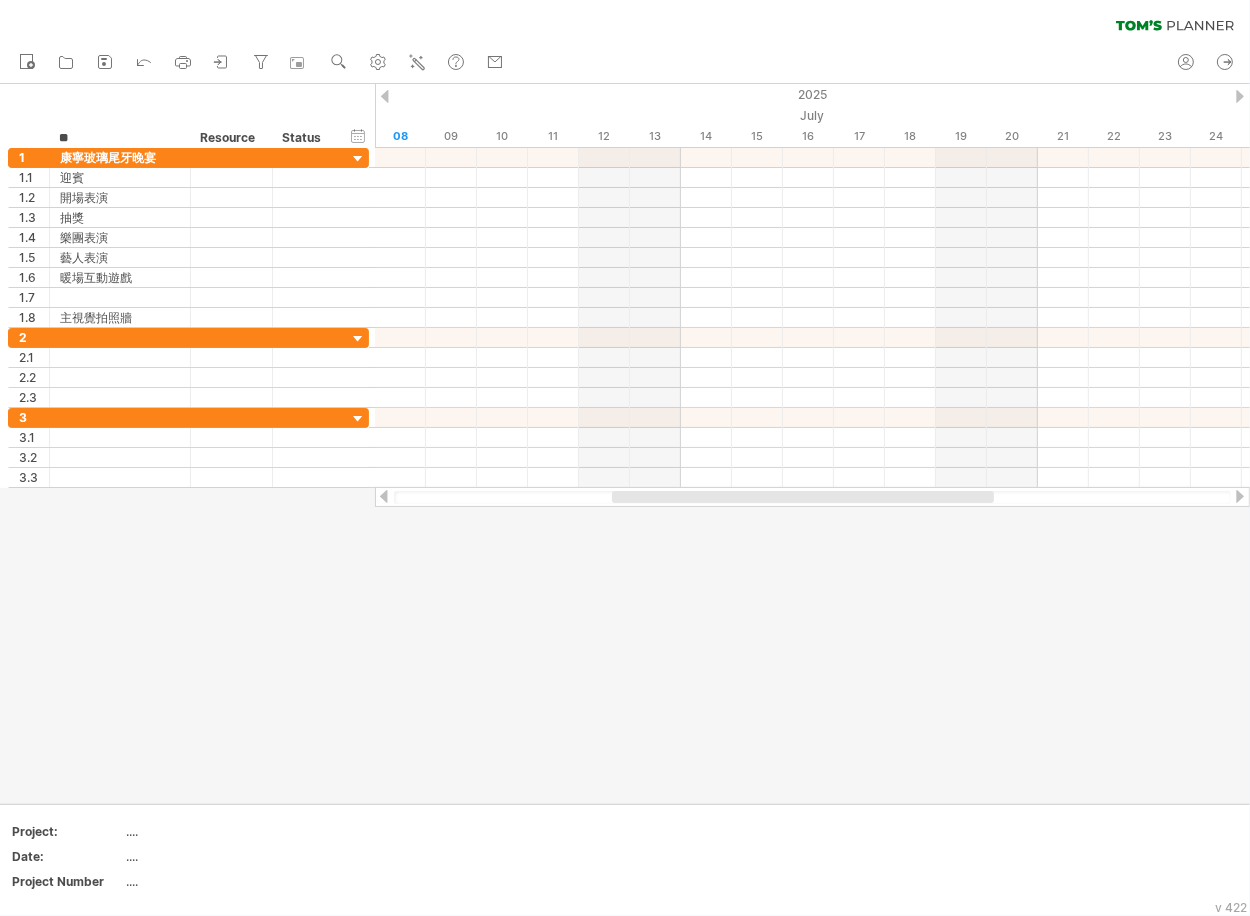 type on "*" 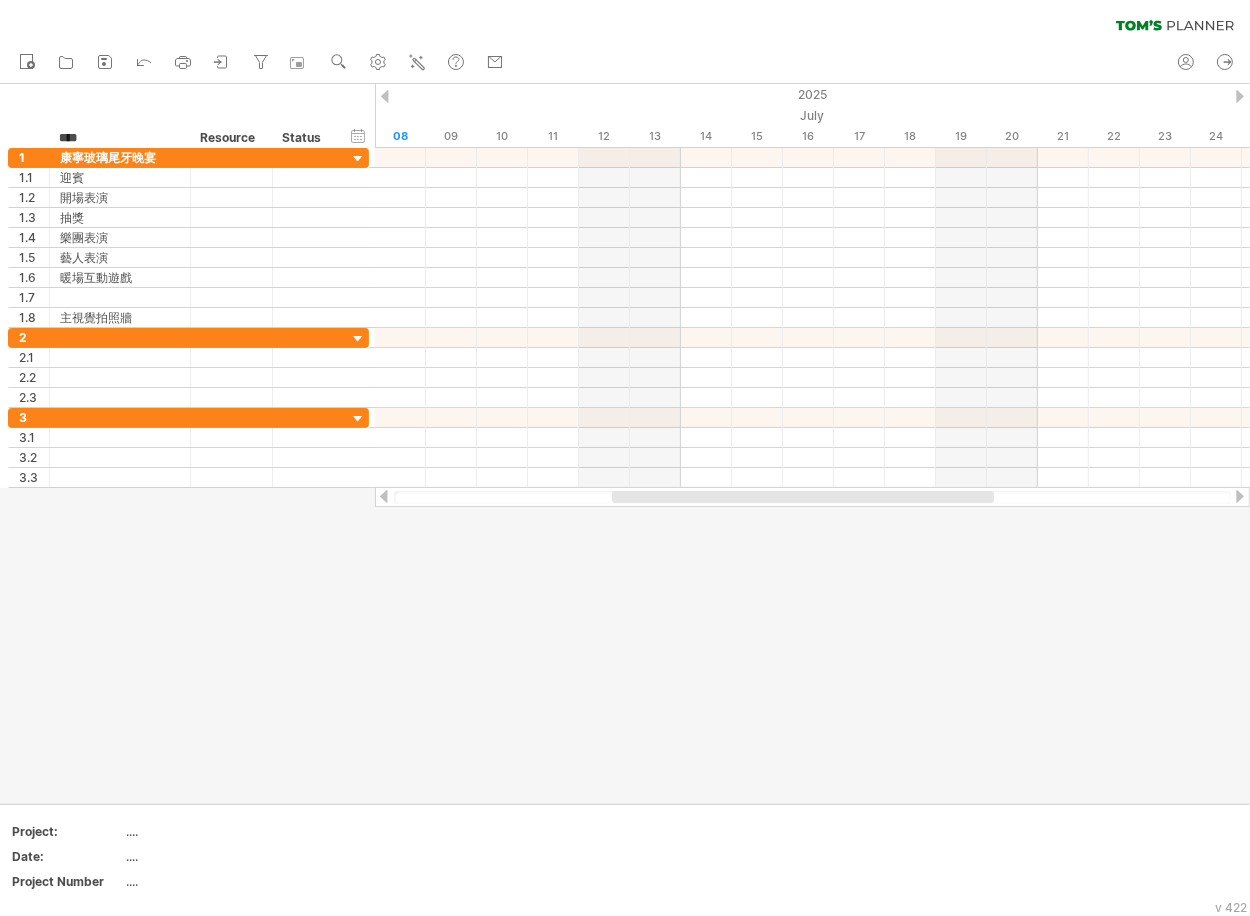 type on "****" 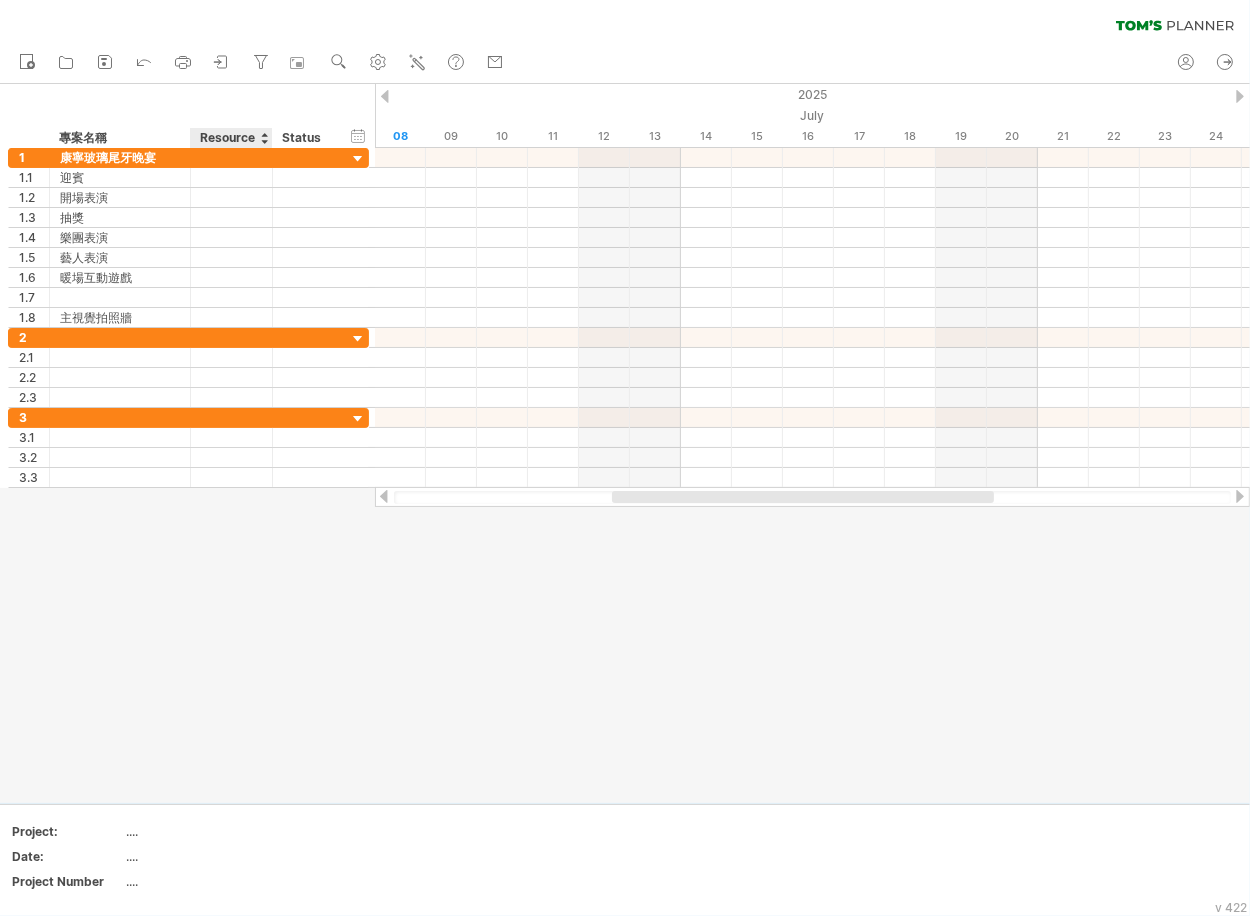 click on "Resource" at bounding box center (230, 138) 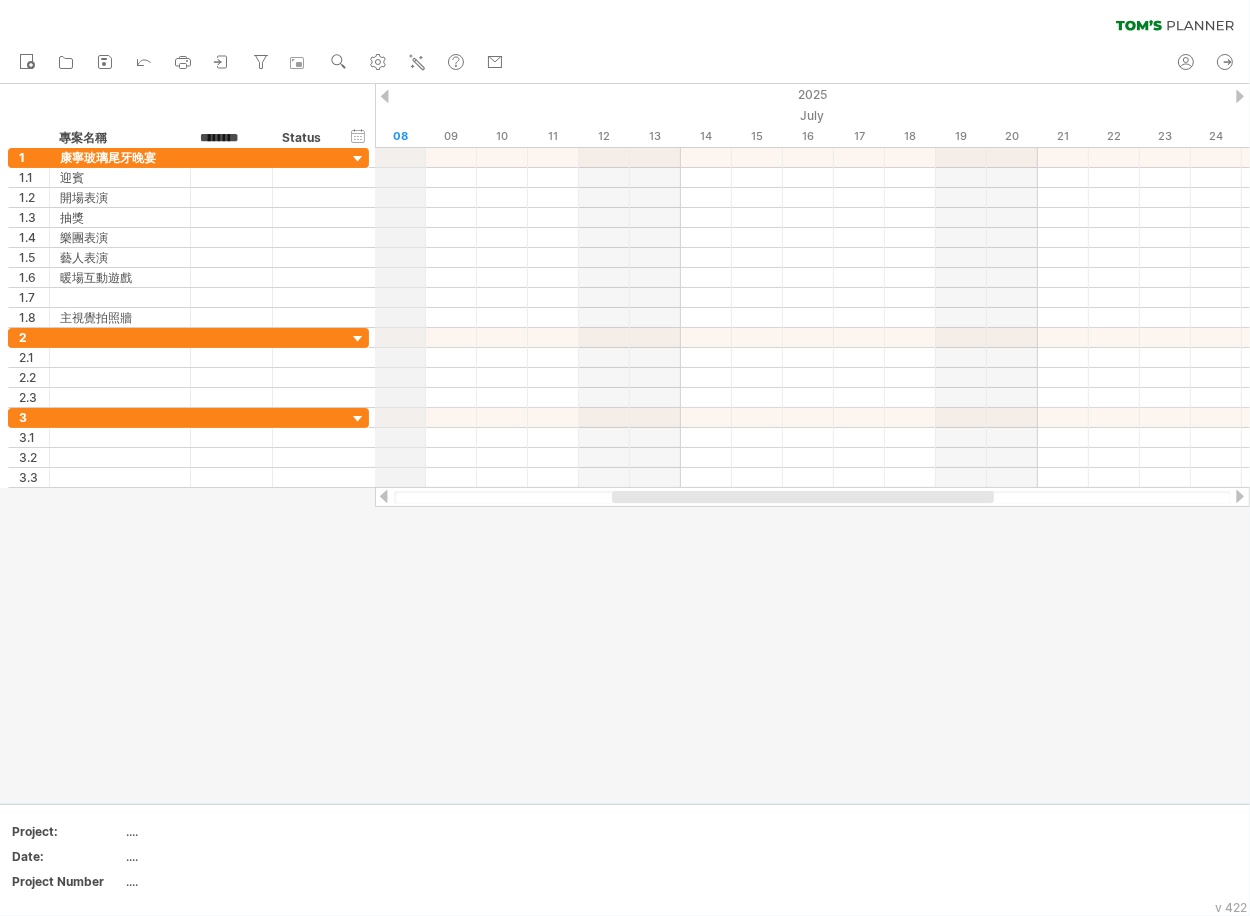 drag, startPoint x: 202, startPoint y: 137, endPoint x: 396, endPoint y: 142, distance: 194.06442 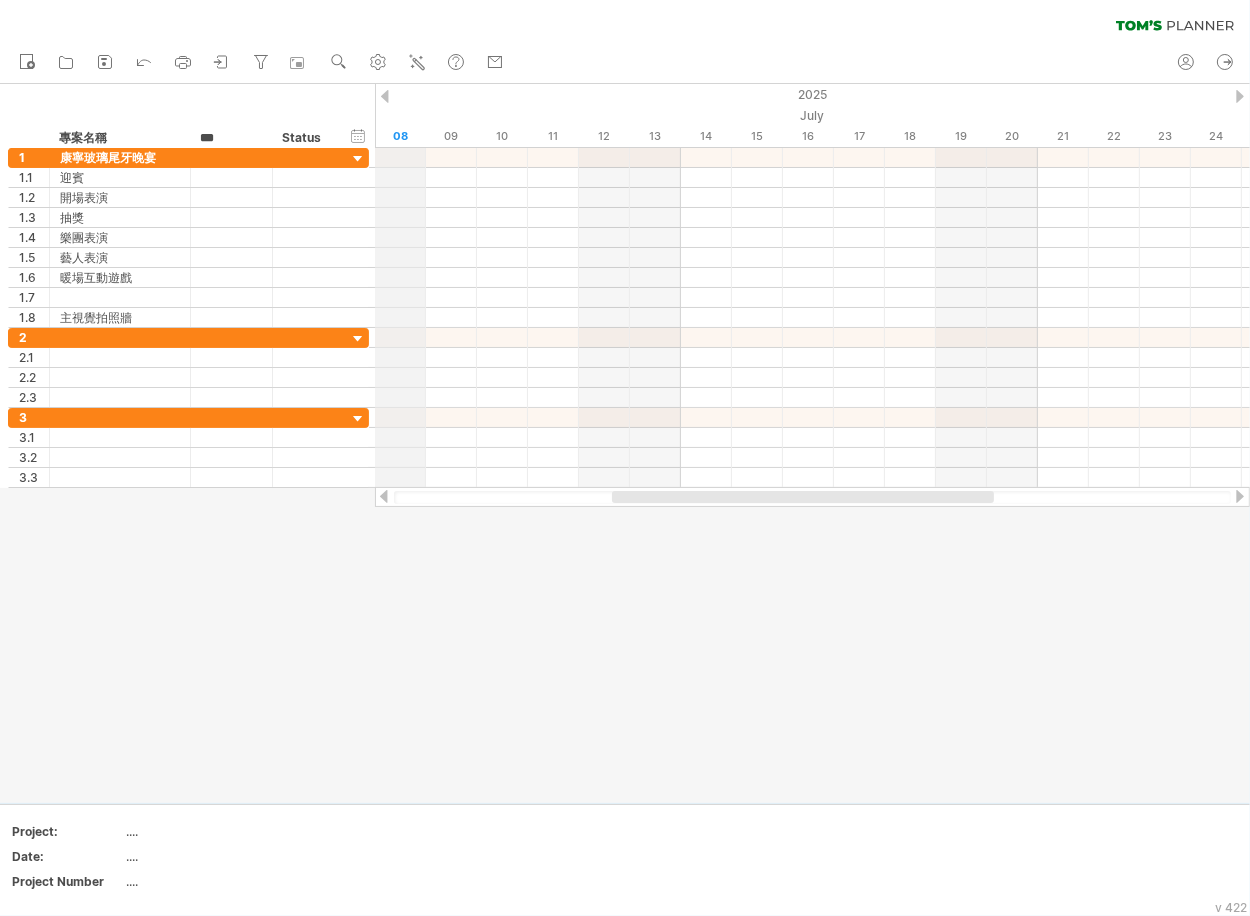 type on "***" 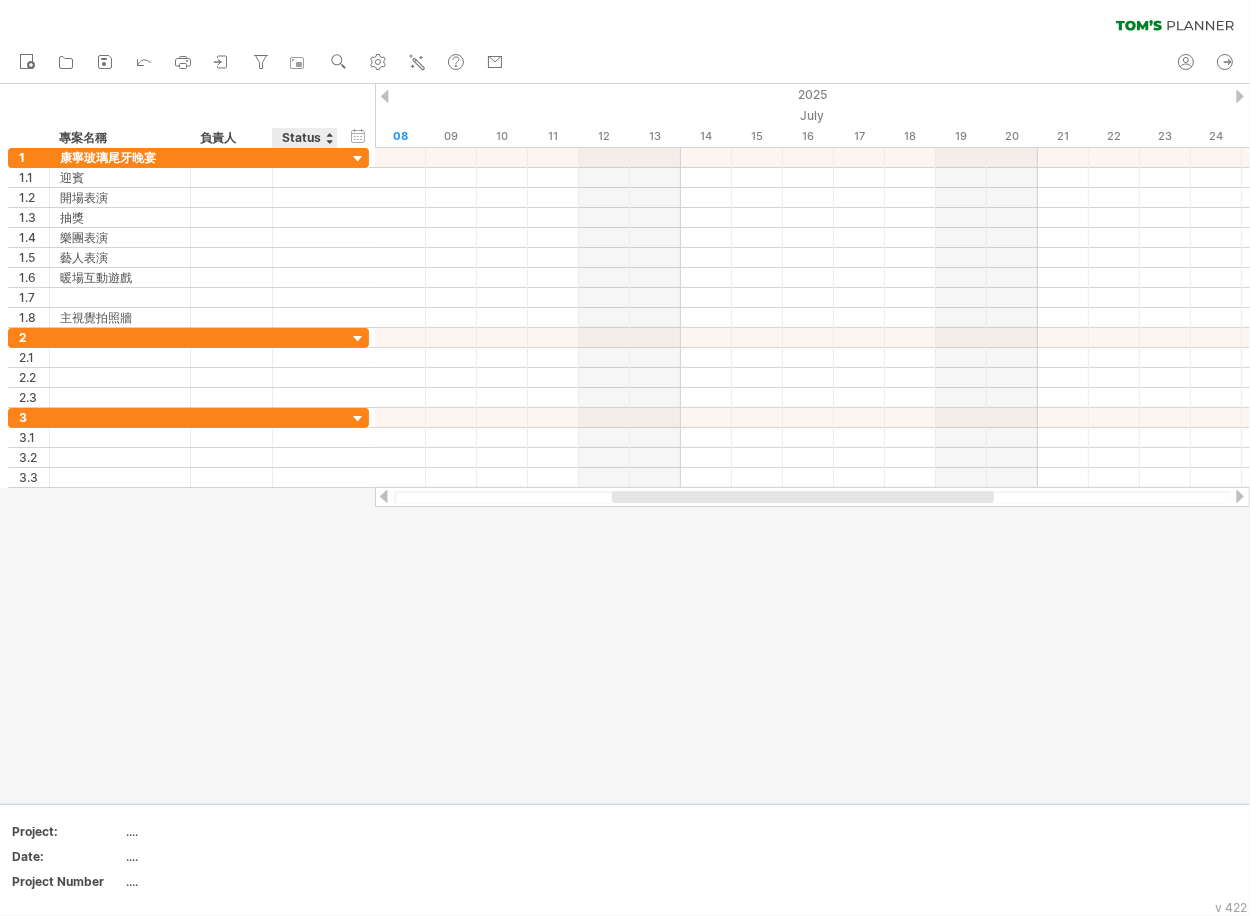 click on "Status" at bounding box center (304, 138) 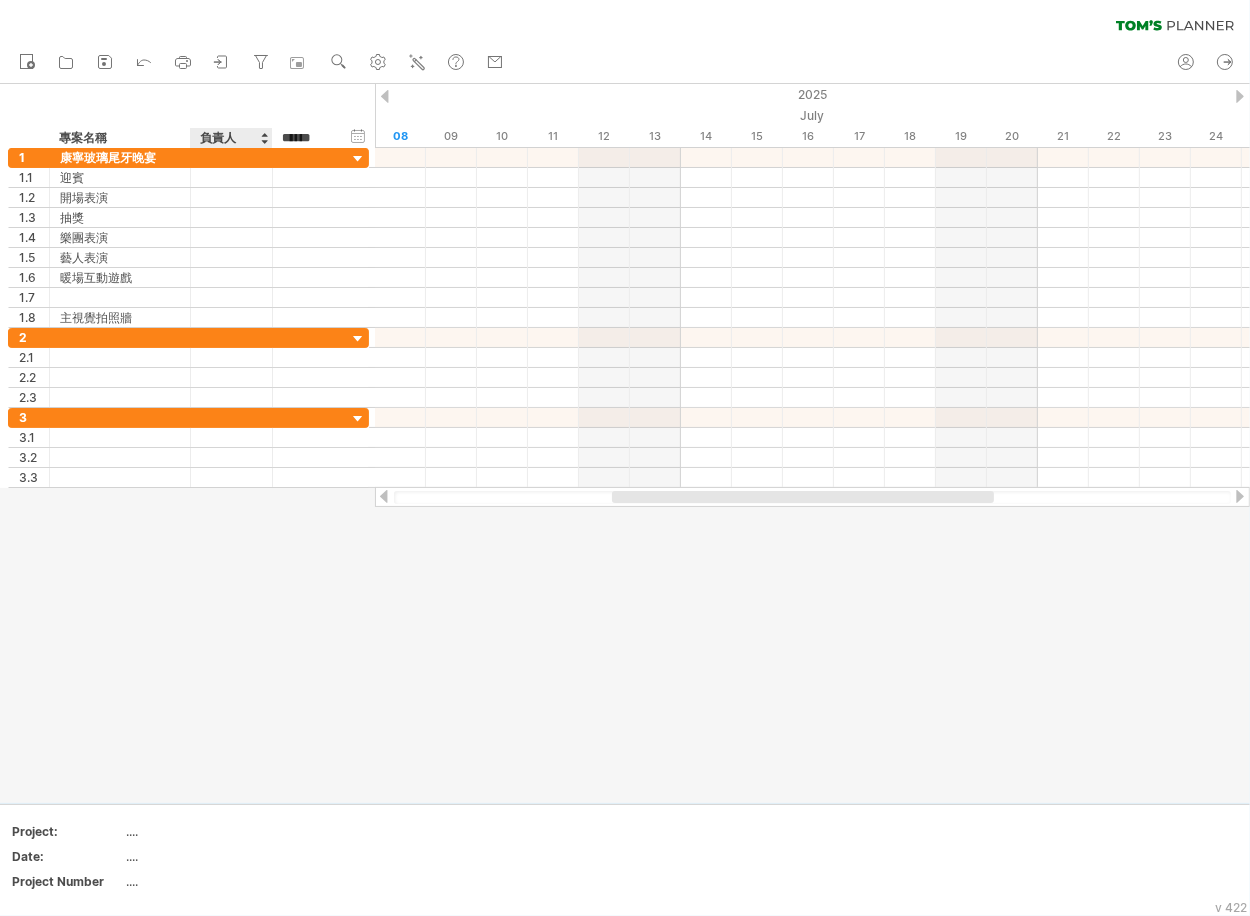 drag, startPoint x: 320, startPoint y: 139, endPoint x: 261, endPoint y: 126, distance: 60.41523 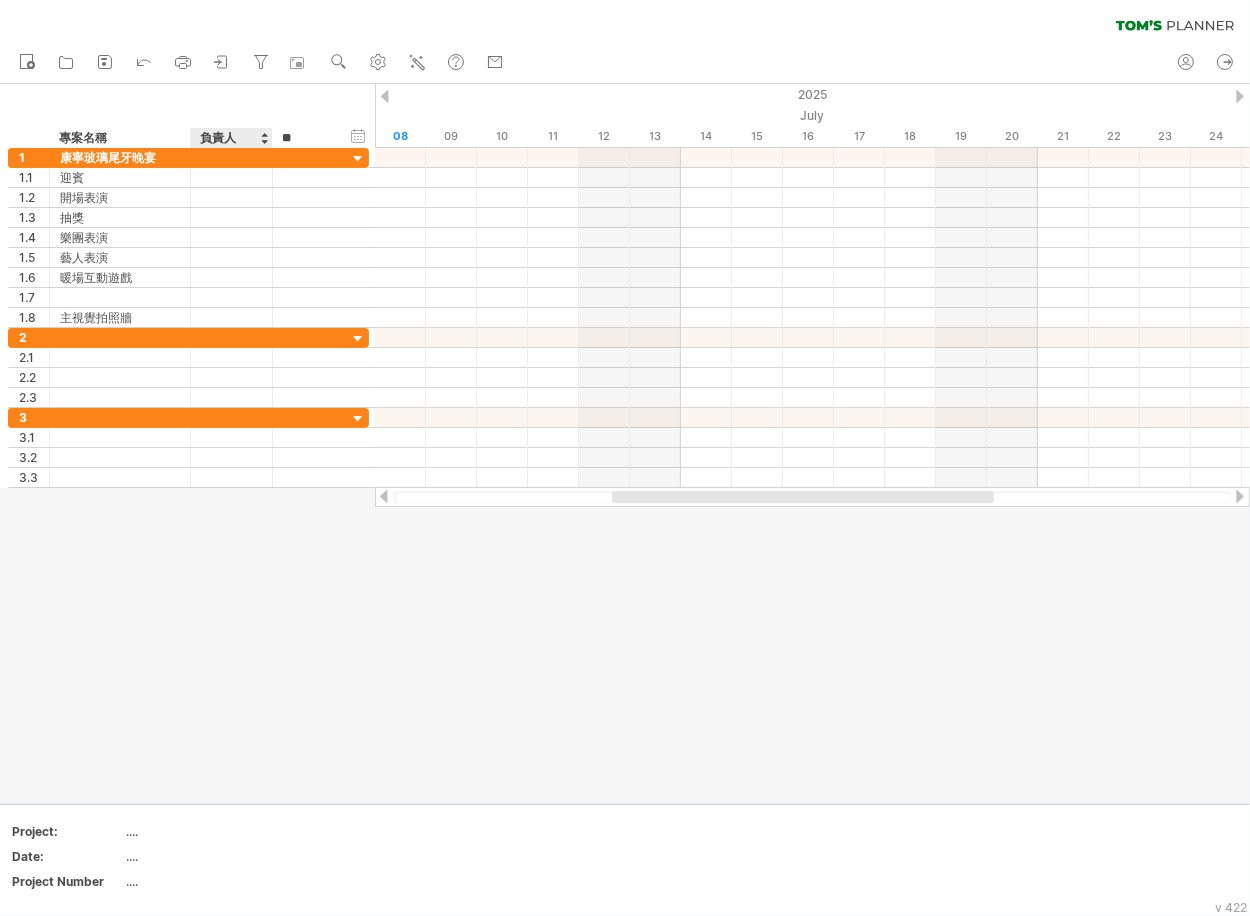 type on "**" 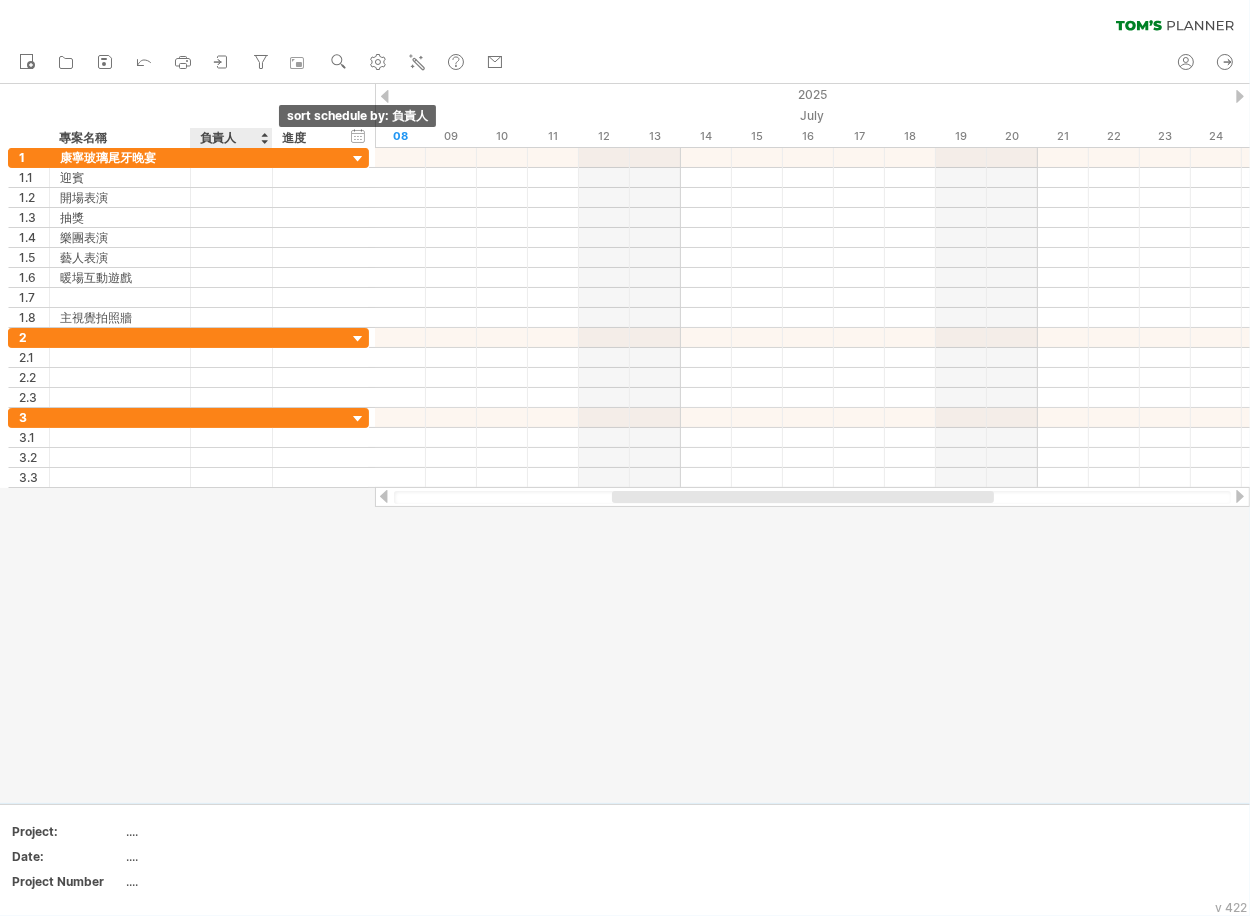 click at bounding box center (264, 138) 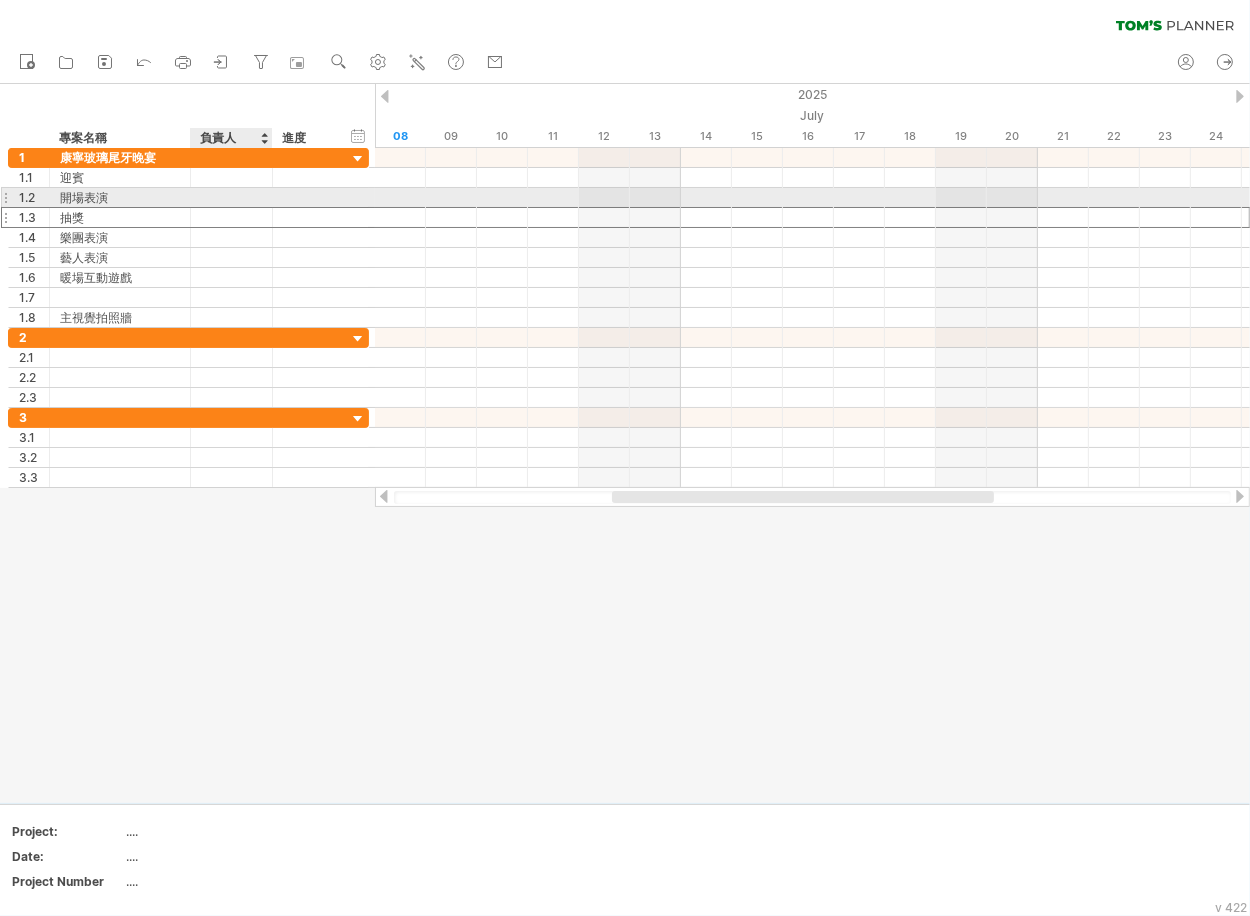 click at bounding box center [231, 217] 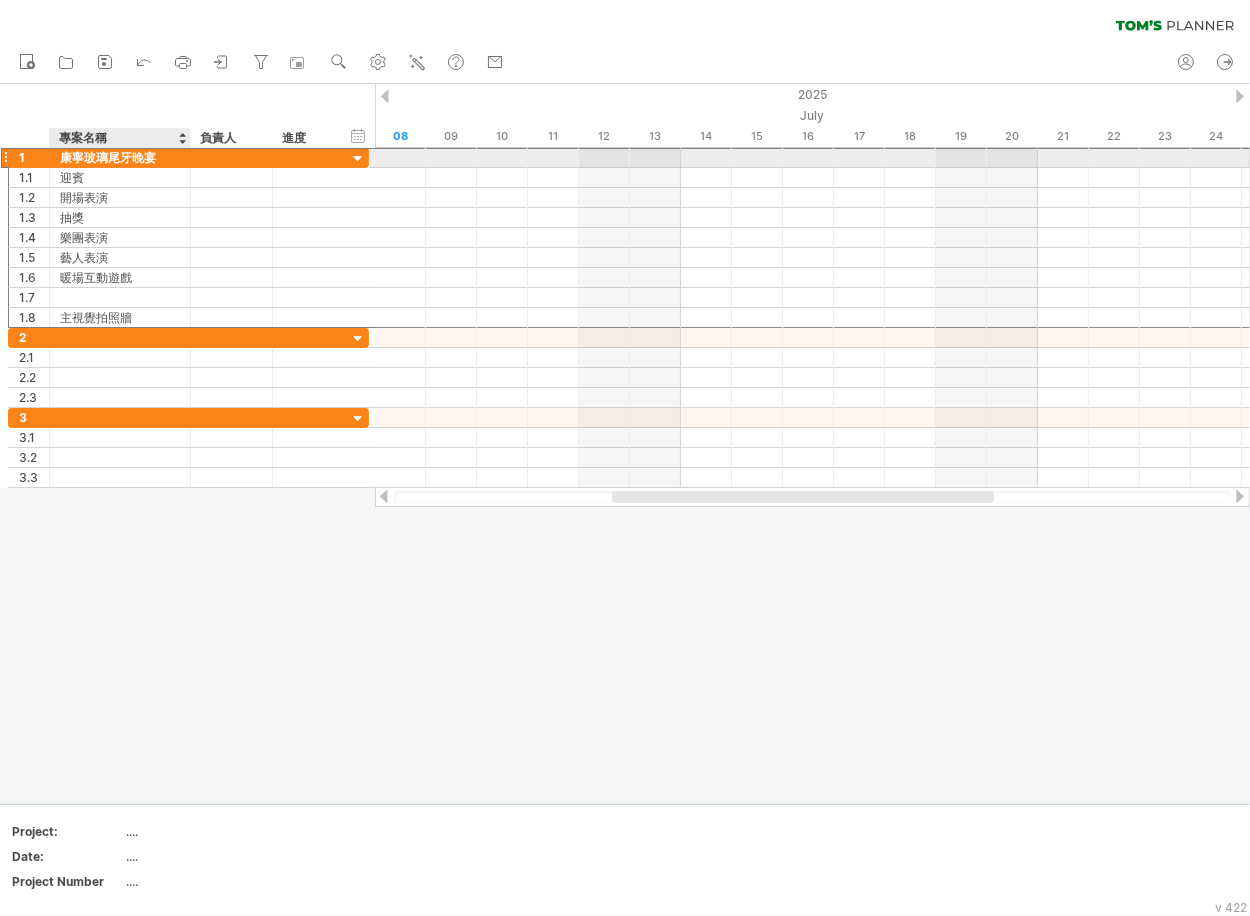 click on "康寧玻璃尾牙晚宴" at bounding box center [120, 157] 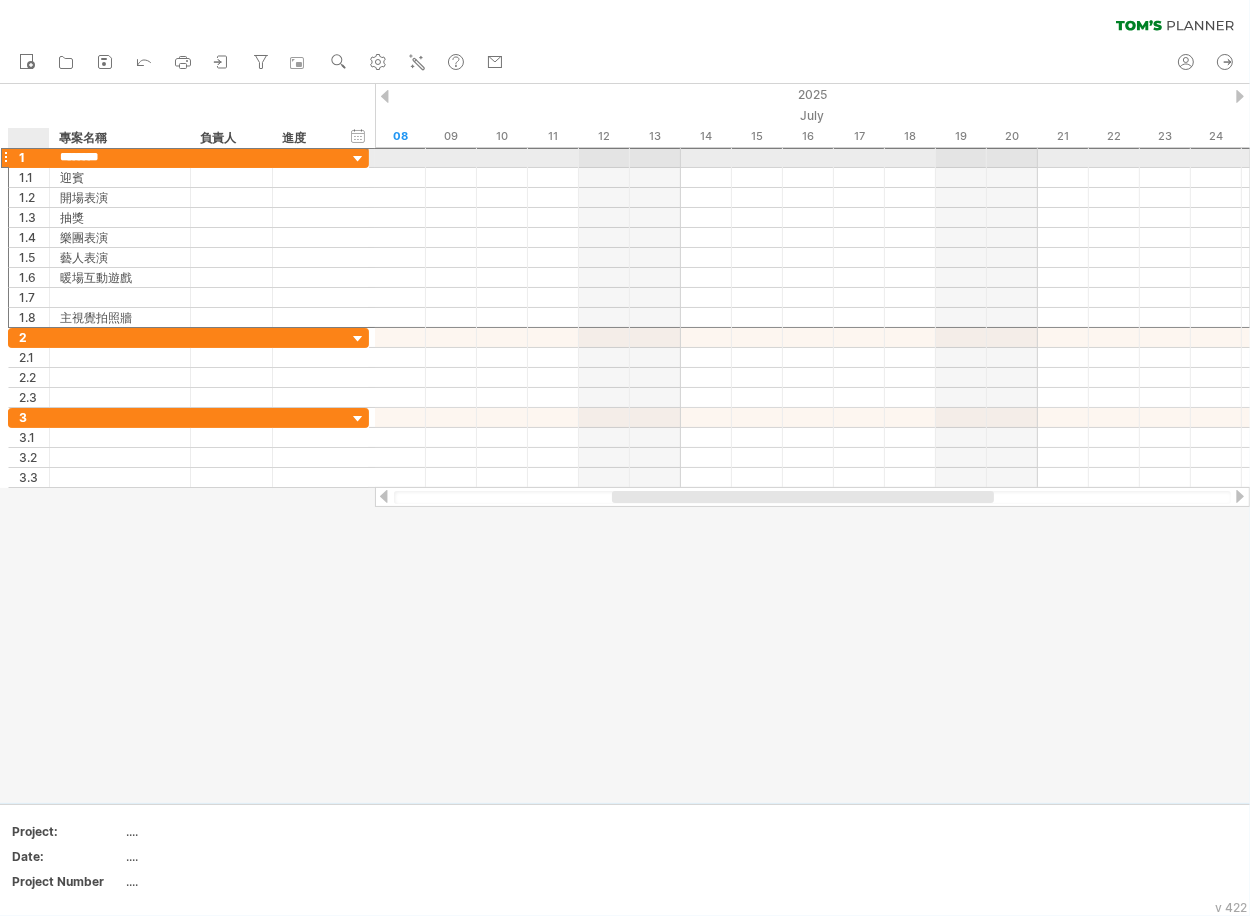 drag, startPoint x: 156, startPoint y: 159, endPoint x: 50, endPoint y: 158, distance: 106.004715 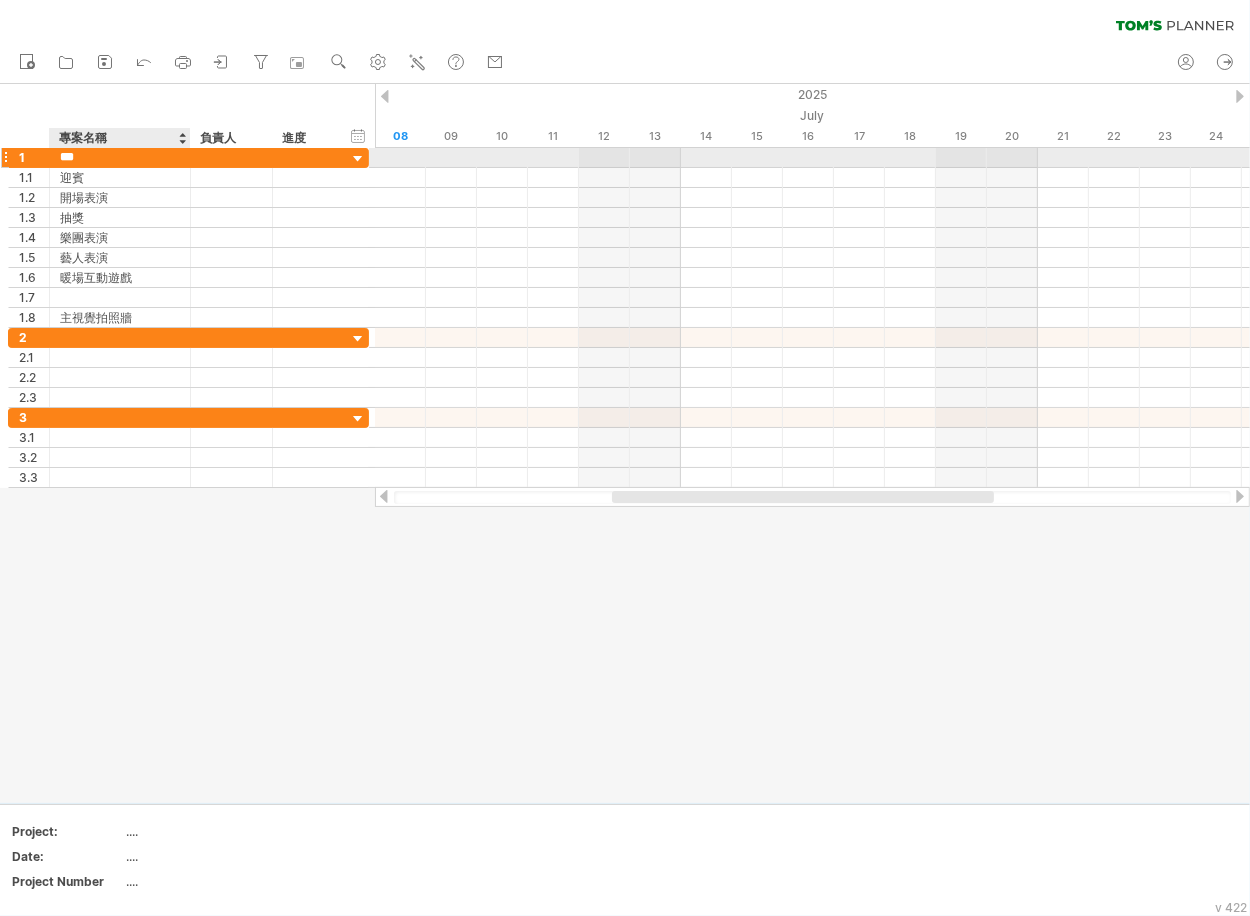 type on "**" 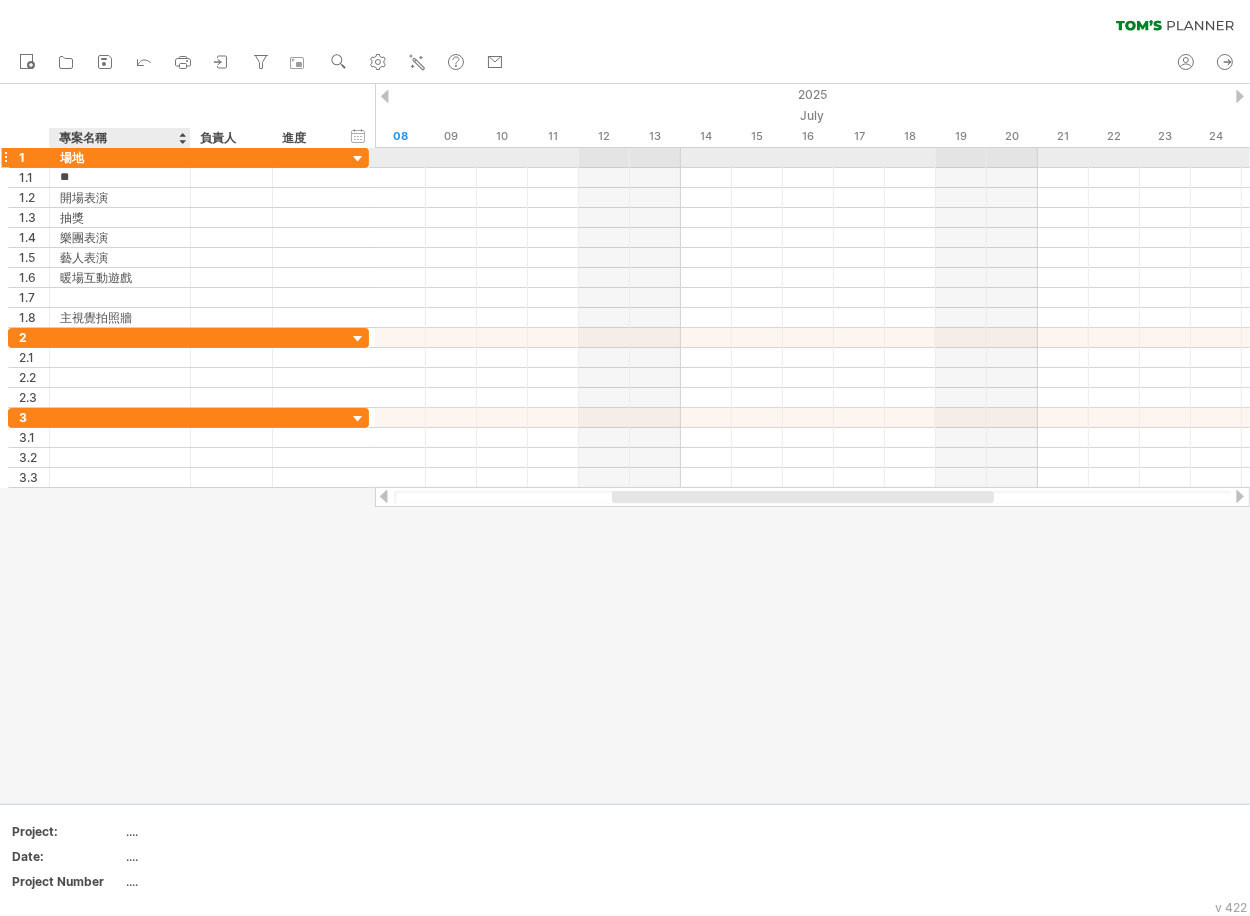 type on "*" 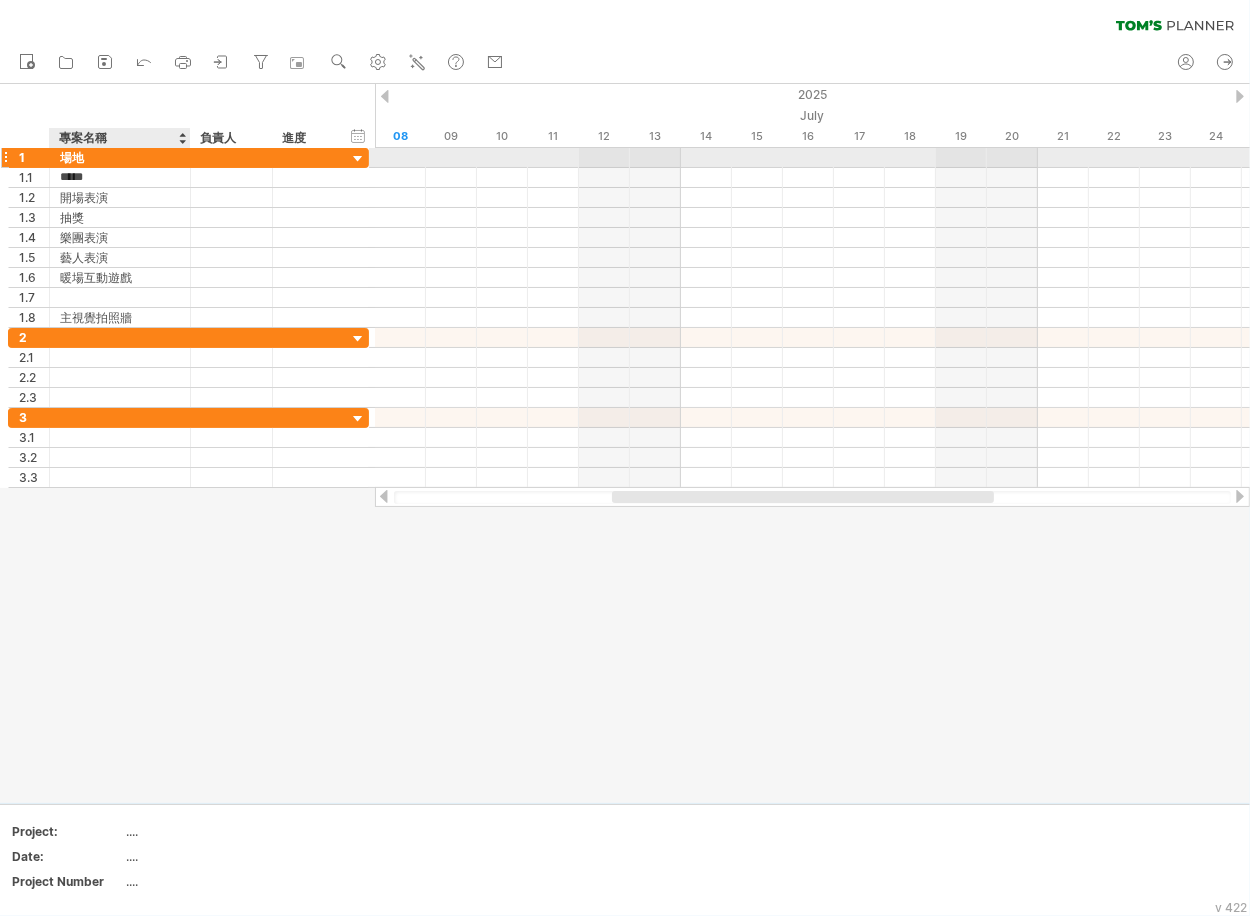 type on "****" 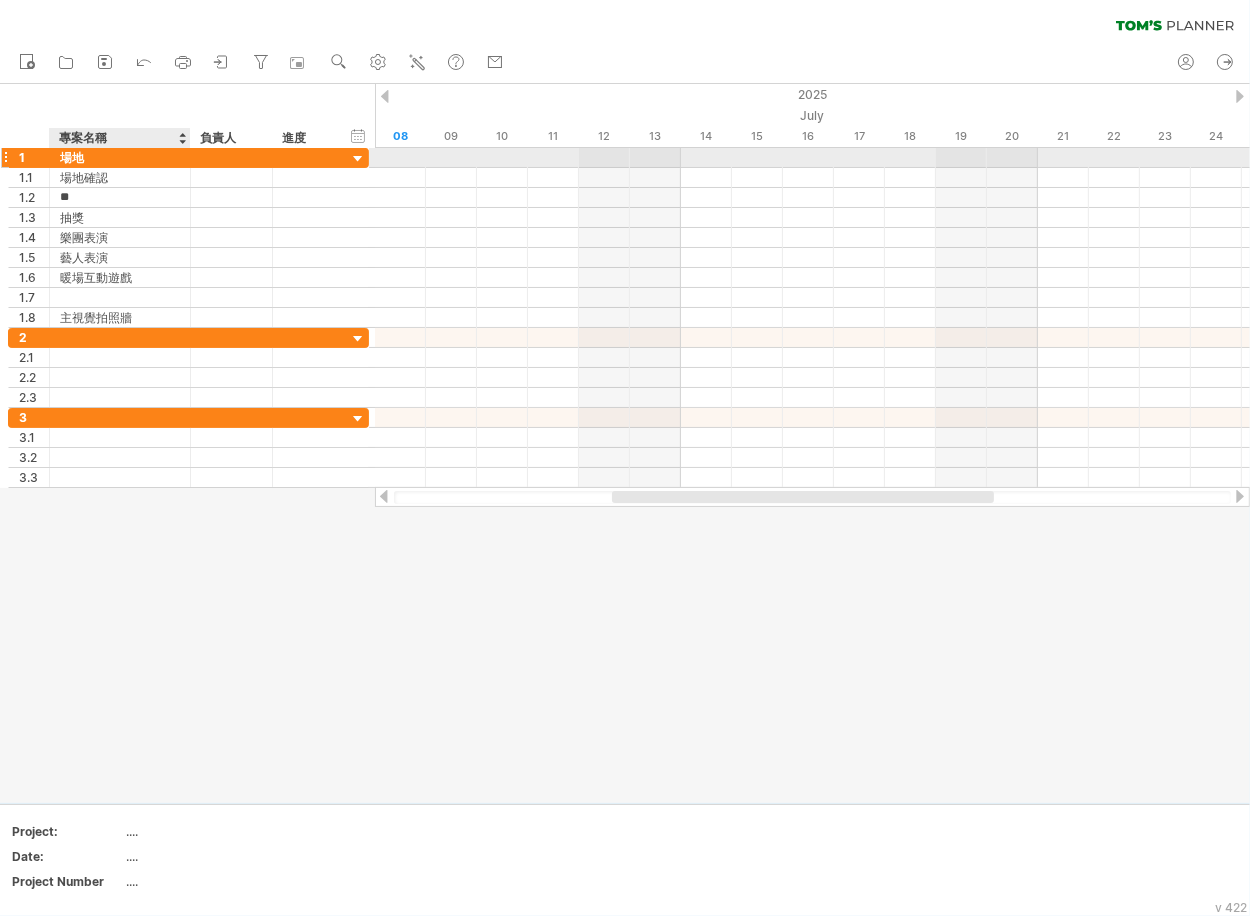 type on "*" 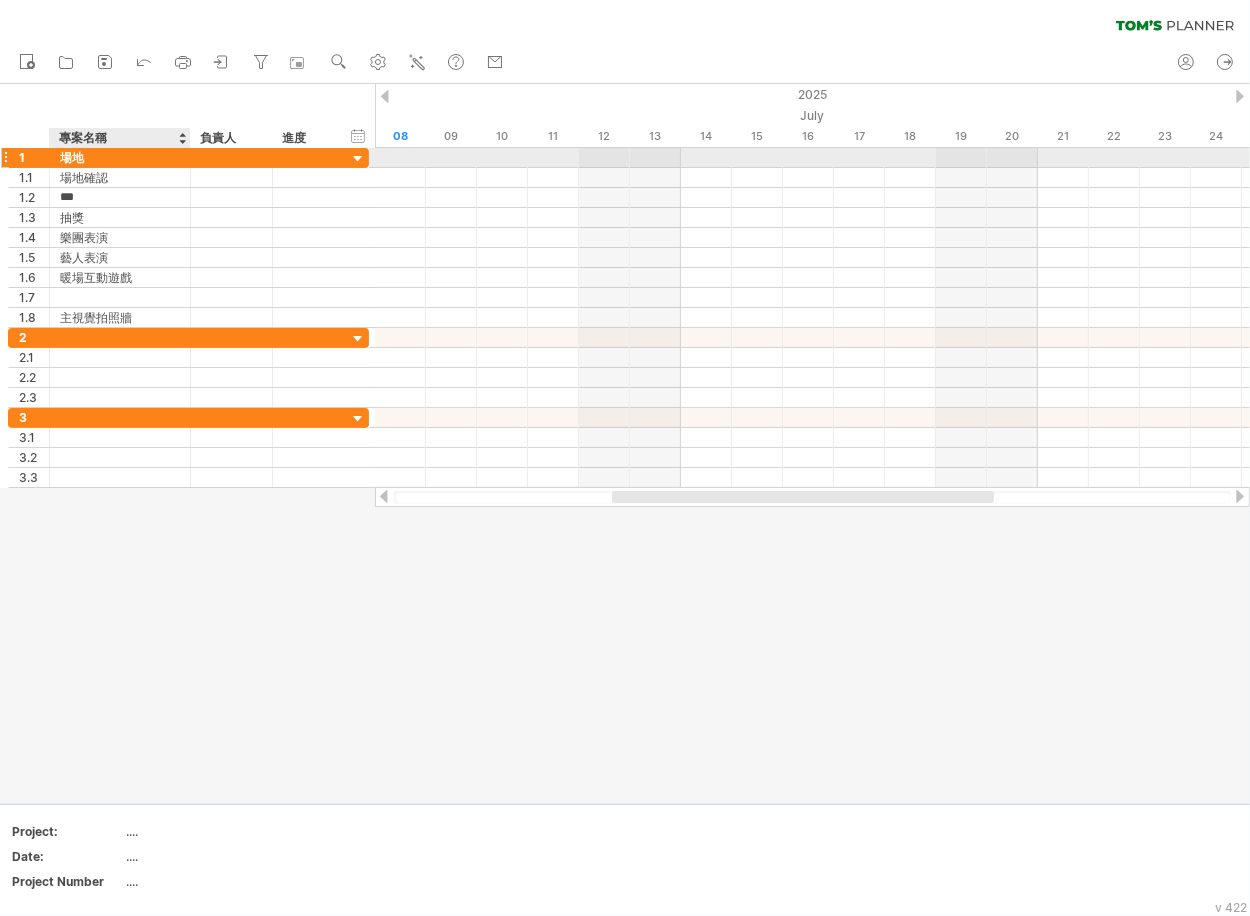 type on "**" 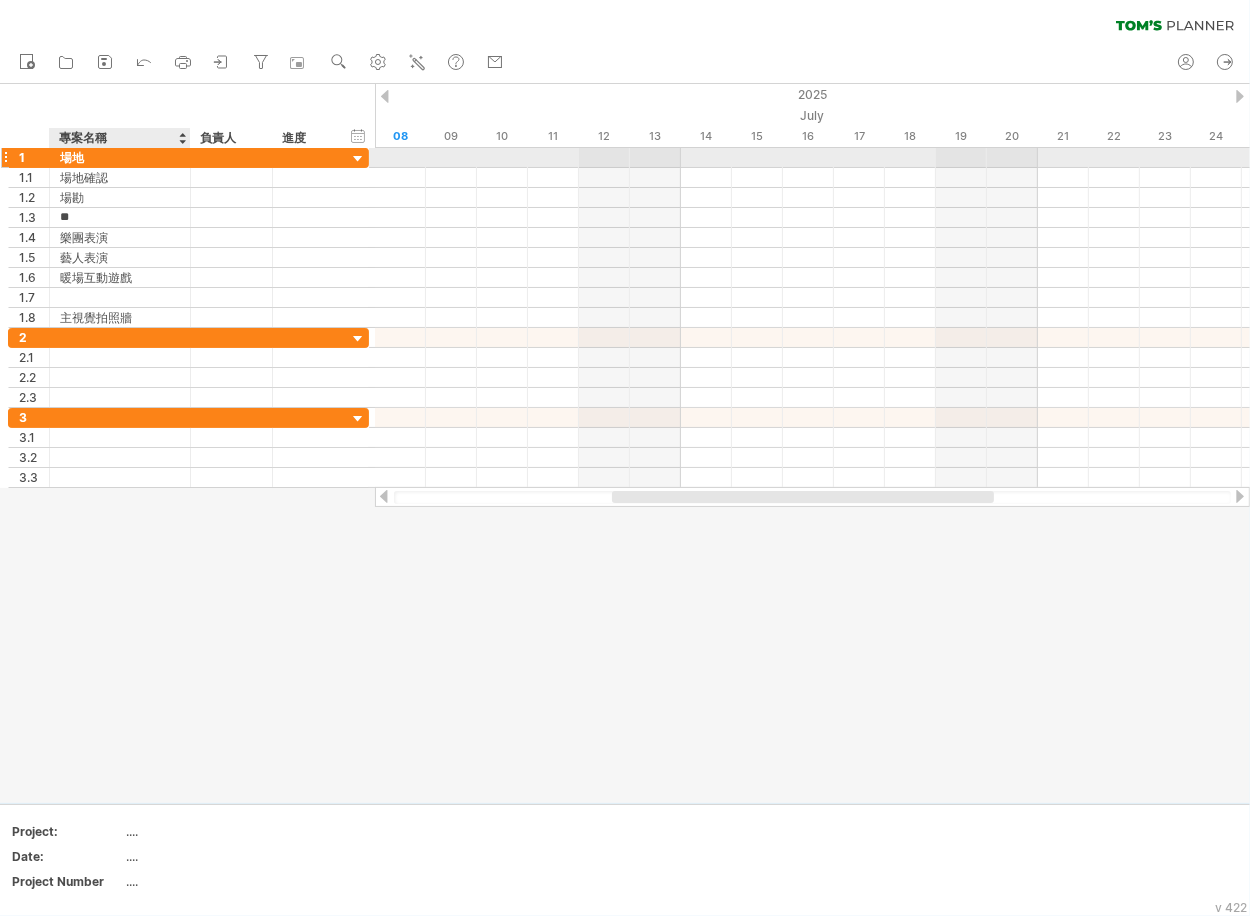 type on "*" 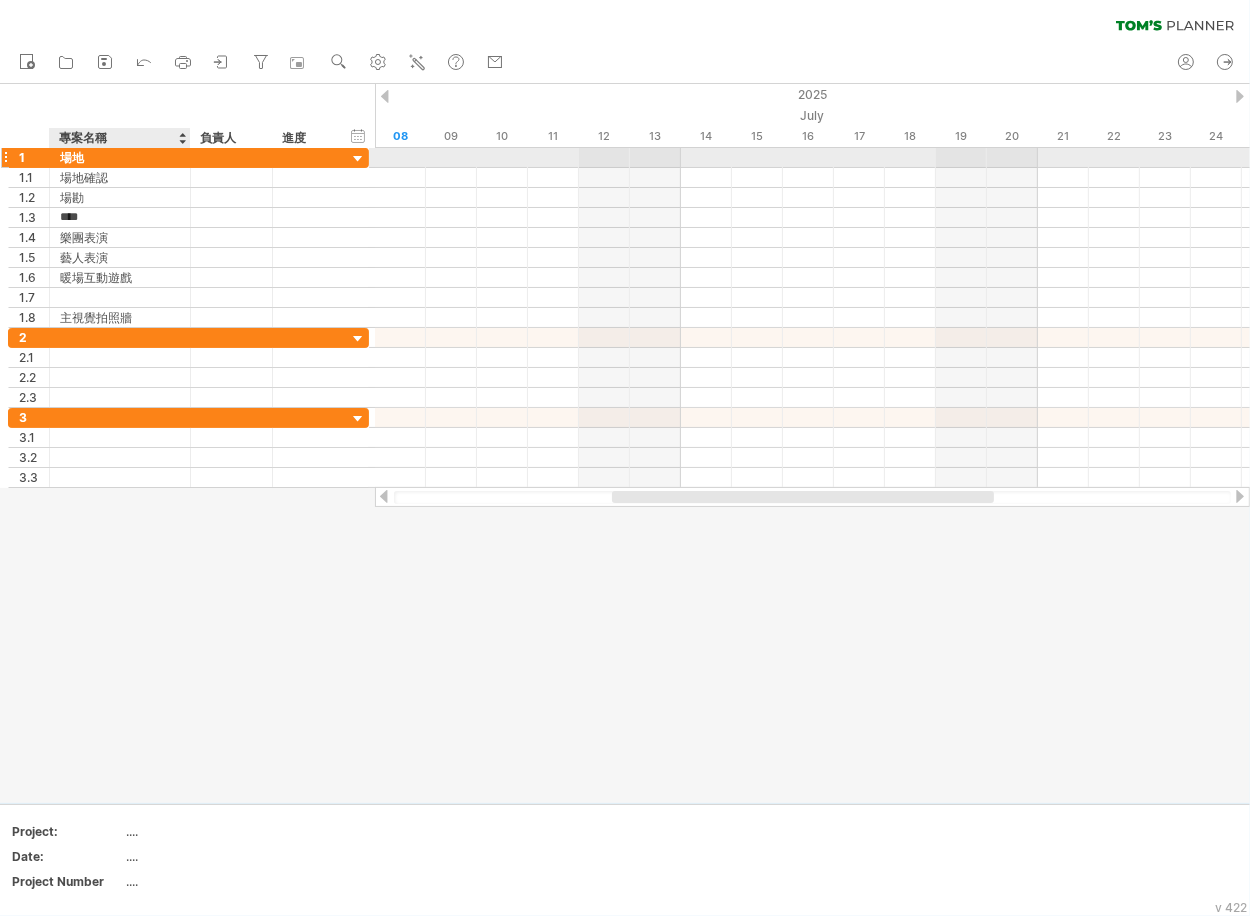 type on "***" 